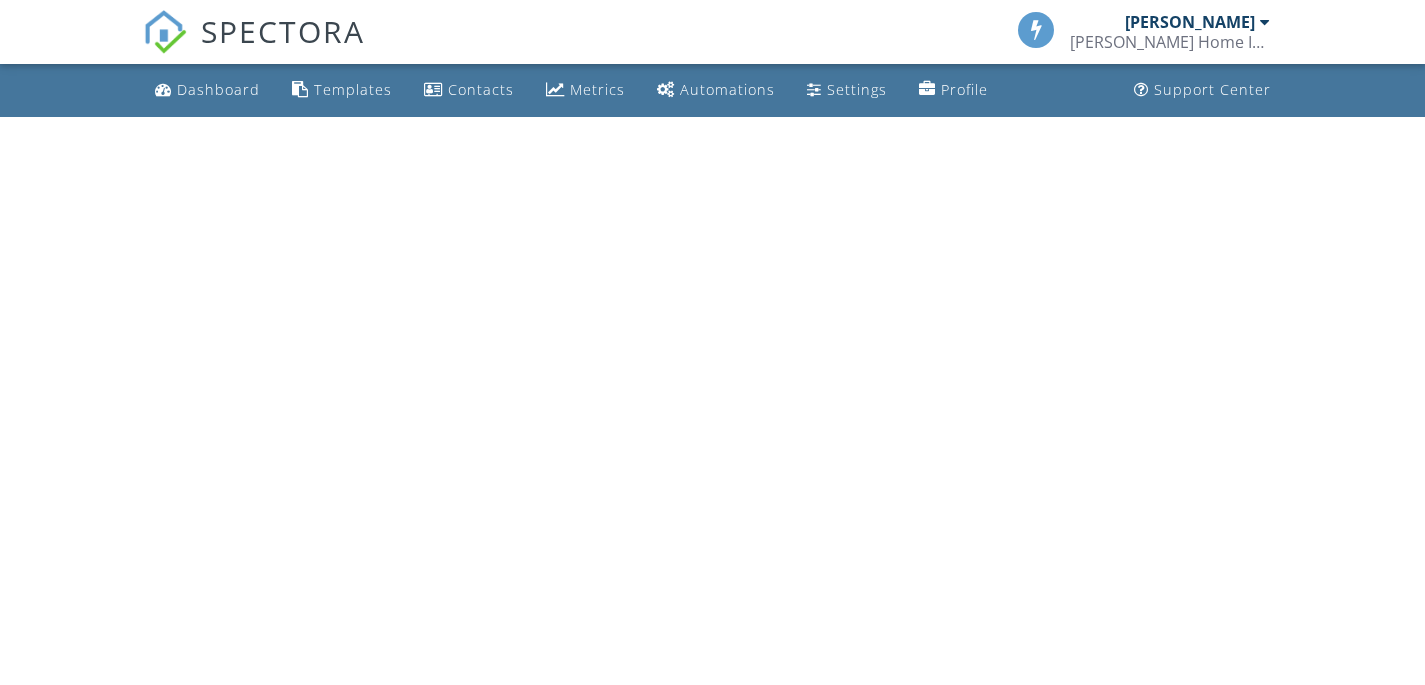 scroll, scrollTop: 0, scrollLeft: 0, axis: both 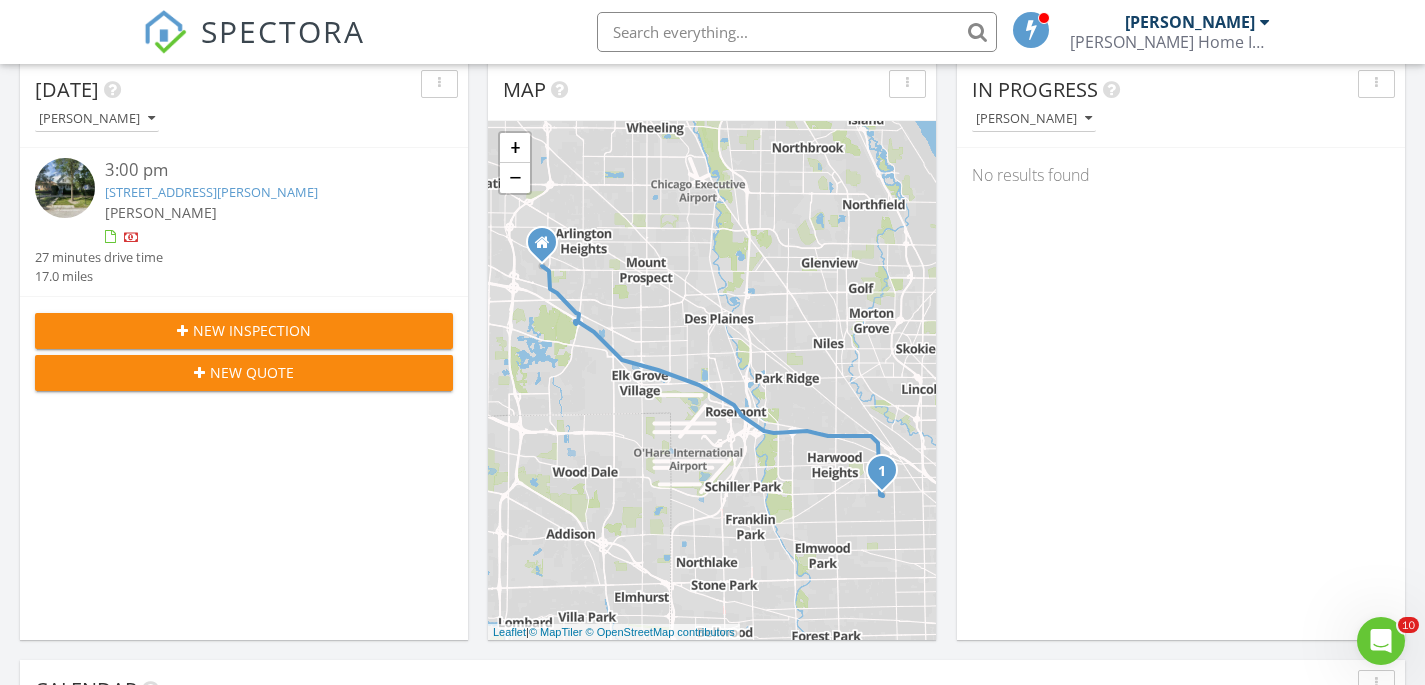 click on "New Inspection" at bounding box center (244, 330) 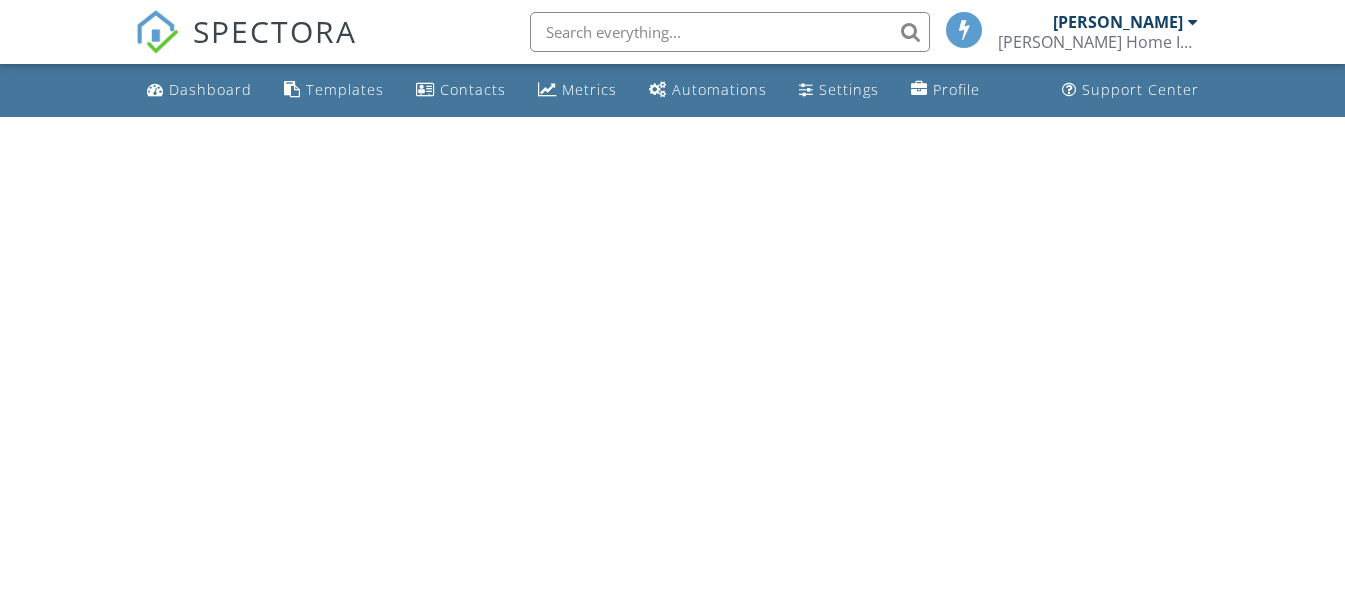 scroll, scrollTop: 0, scrollLeft: 0, axis: both 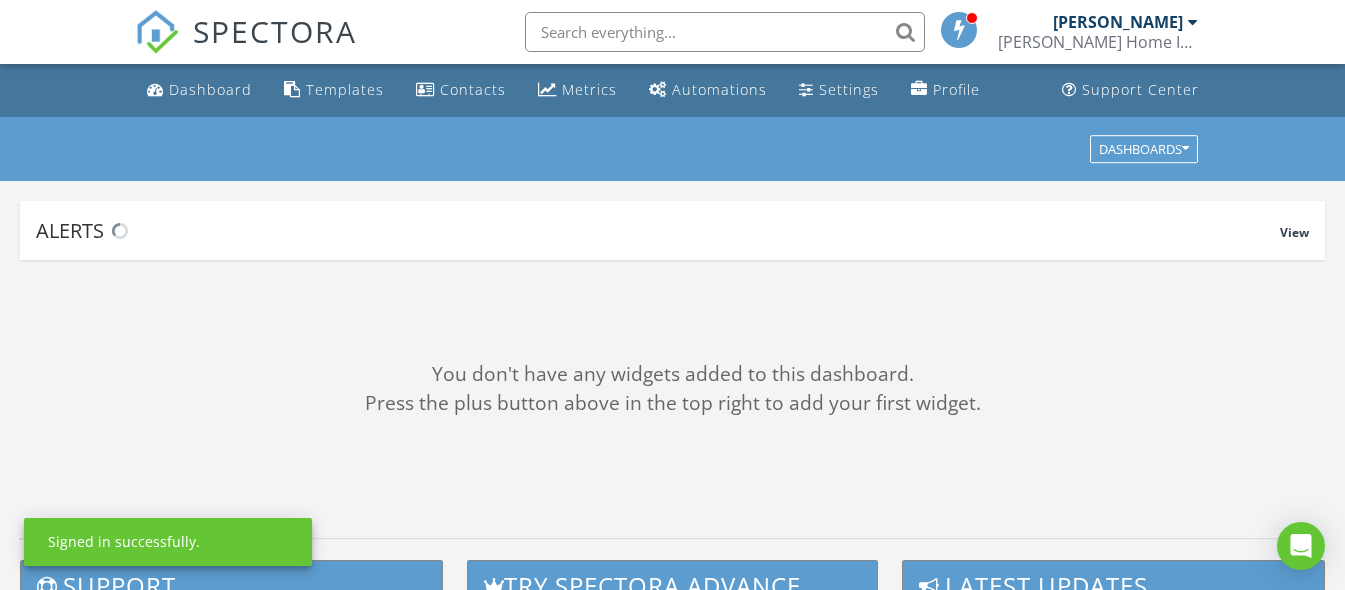 click at bounding box center (725, 32) 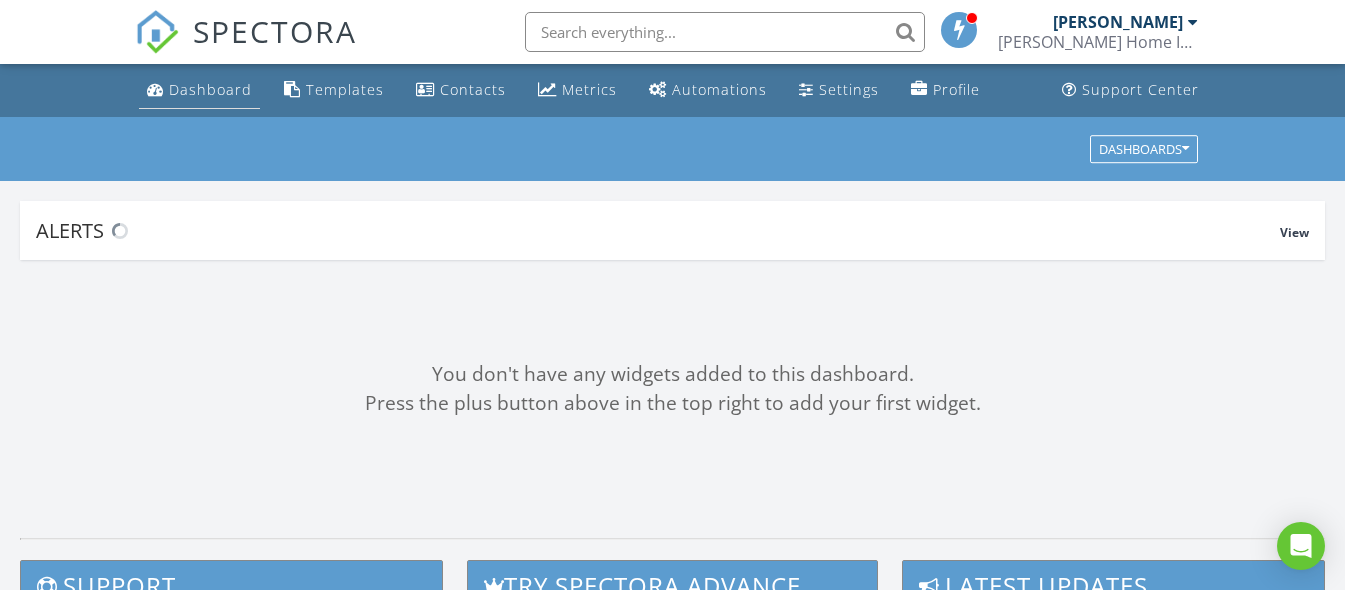 click on "Dashboard" at bounding box center (199, 90) 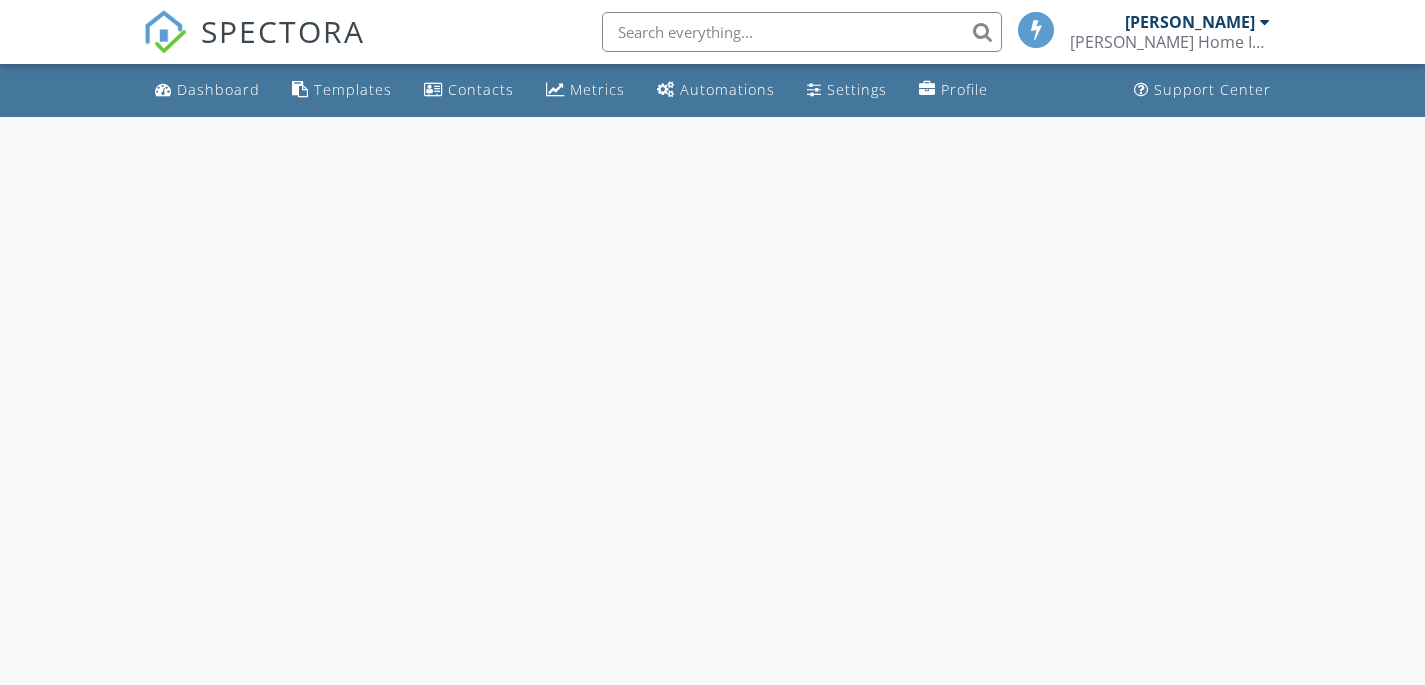 scroll, scrollTop: 0, scrollLeft: 0, axis: both 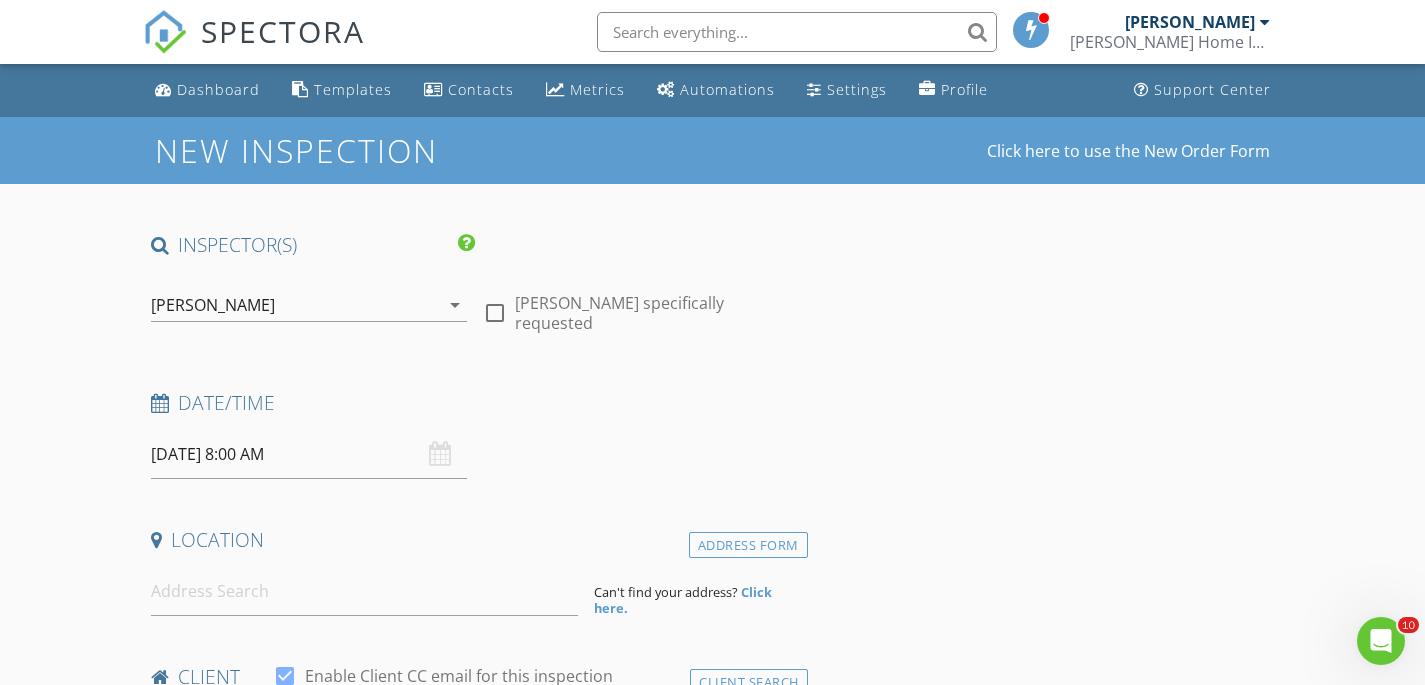 click on "07/12/2025 8:00 AM" at bounding box center (309, 454) 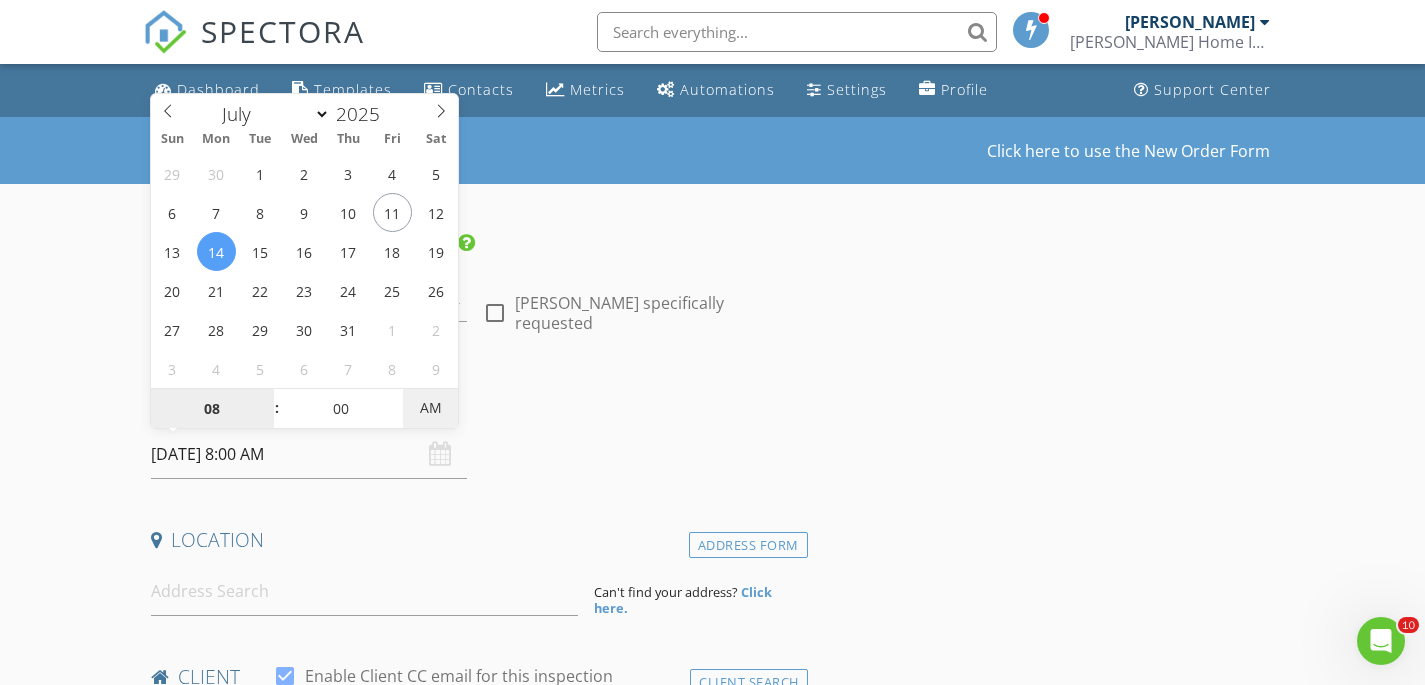 type on "07/14/2025 8:00 PM" 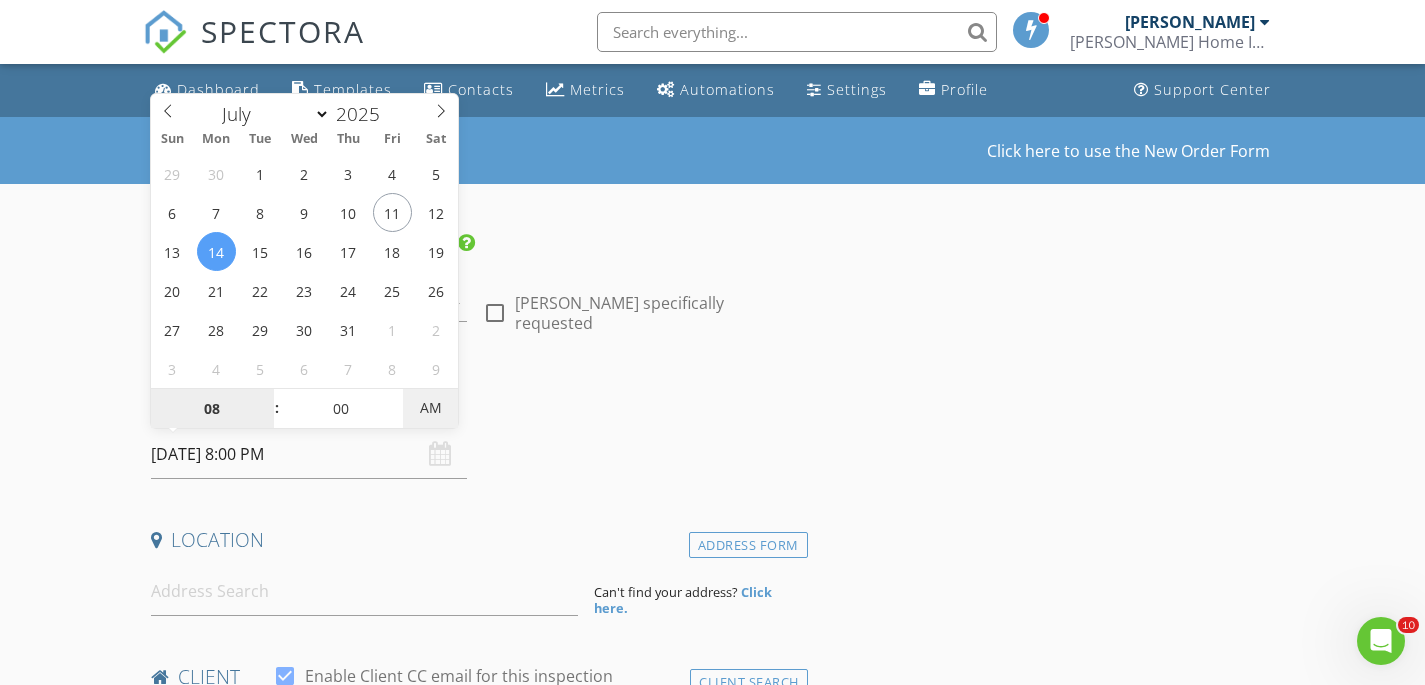 click on "AM" at bounding box center [430, 408] 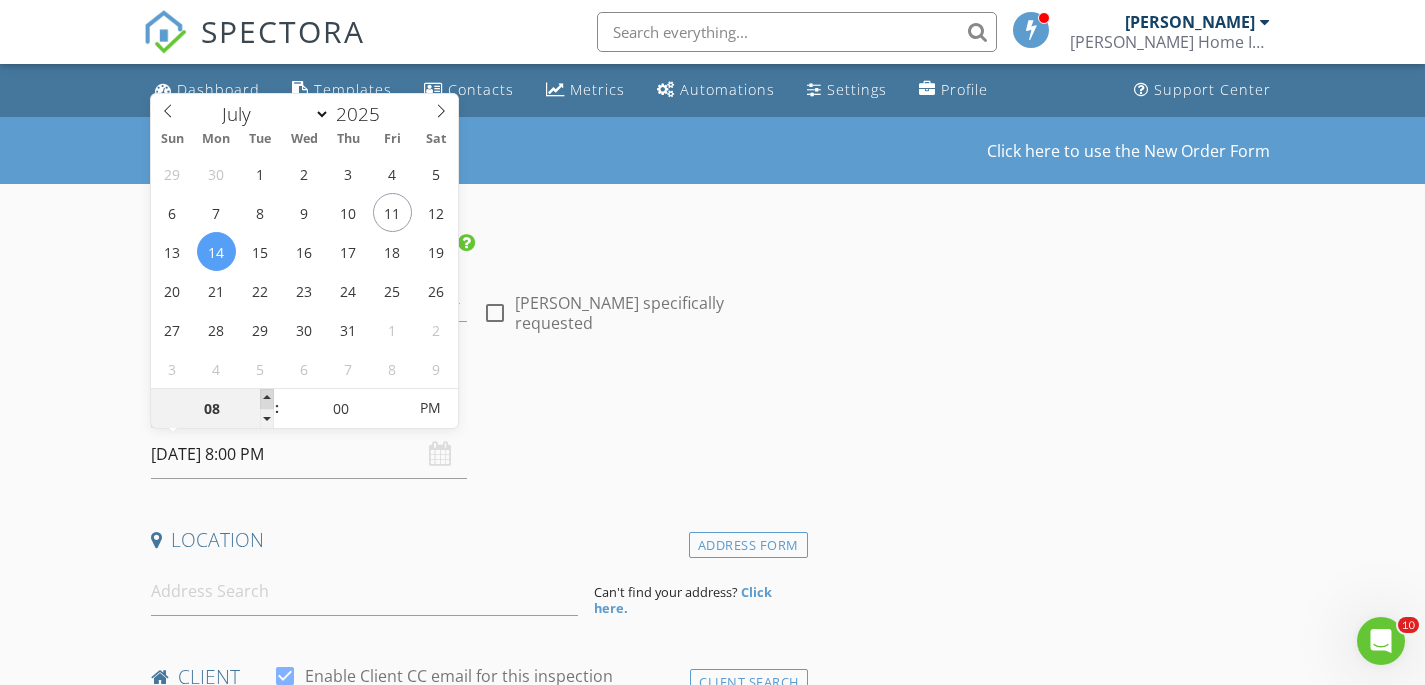 type on "09" 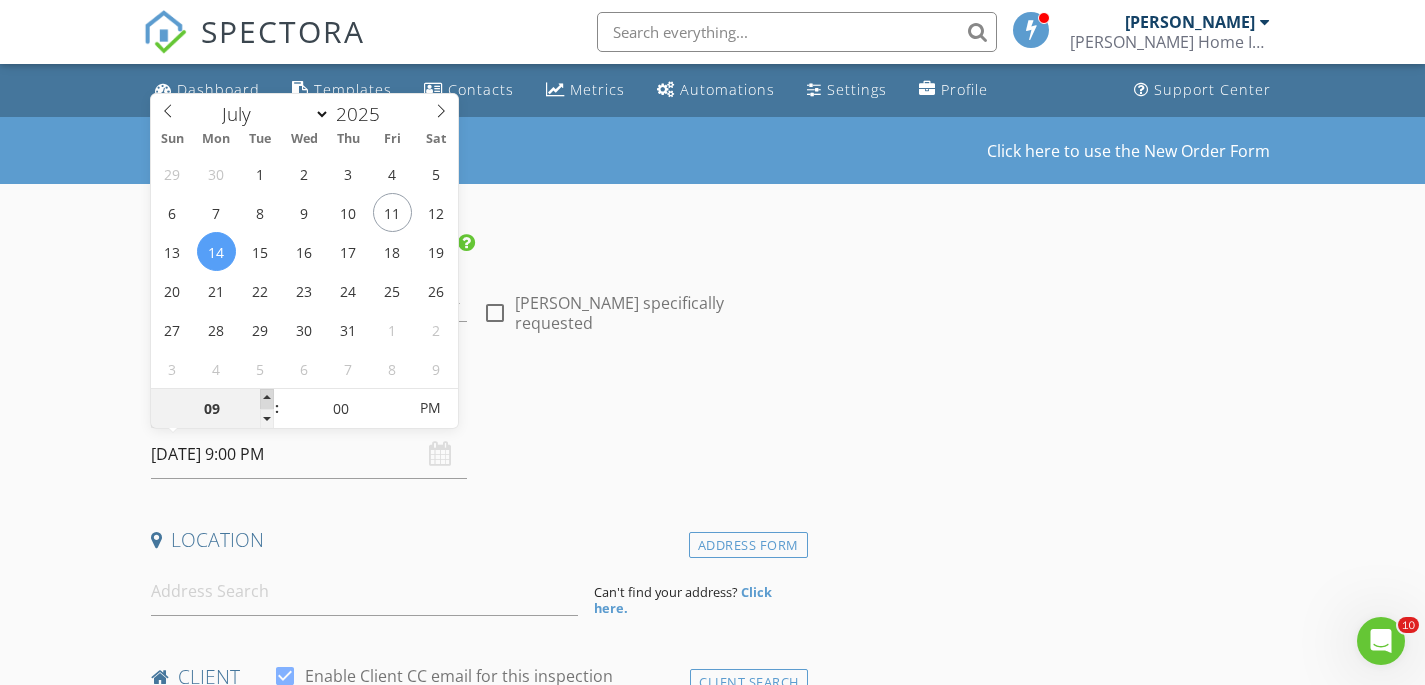 click at bounding box center [267, 399] 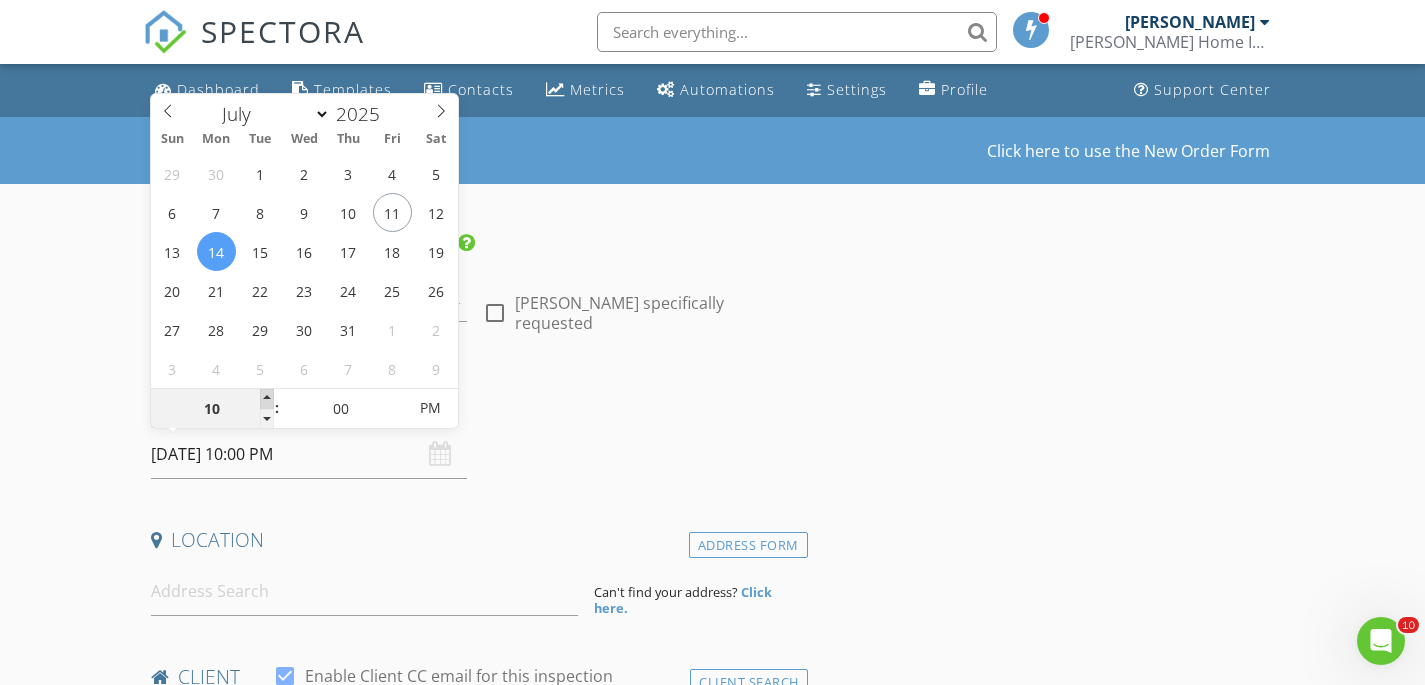 click at bounding box center [267, 399] 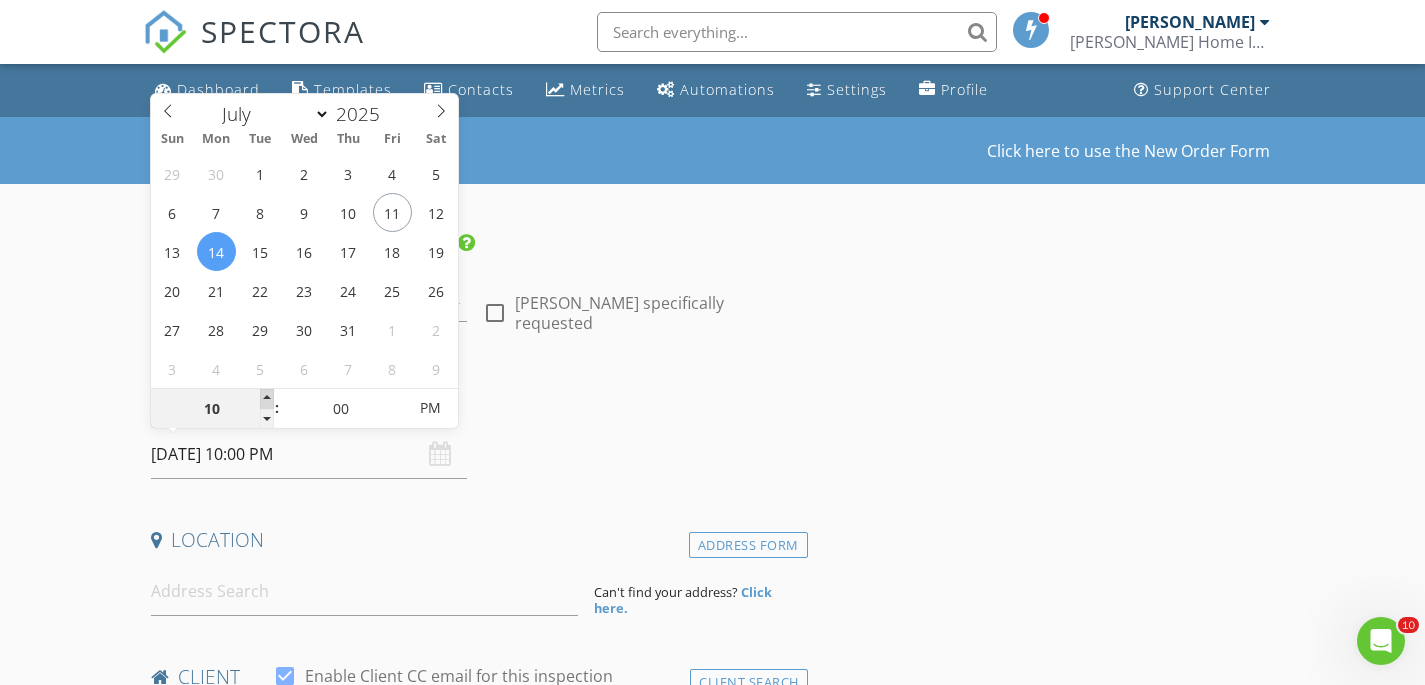 type on "11" 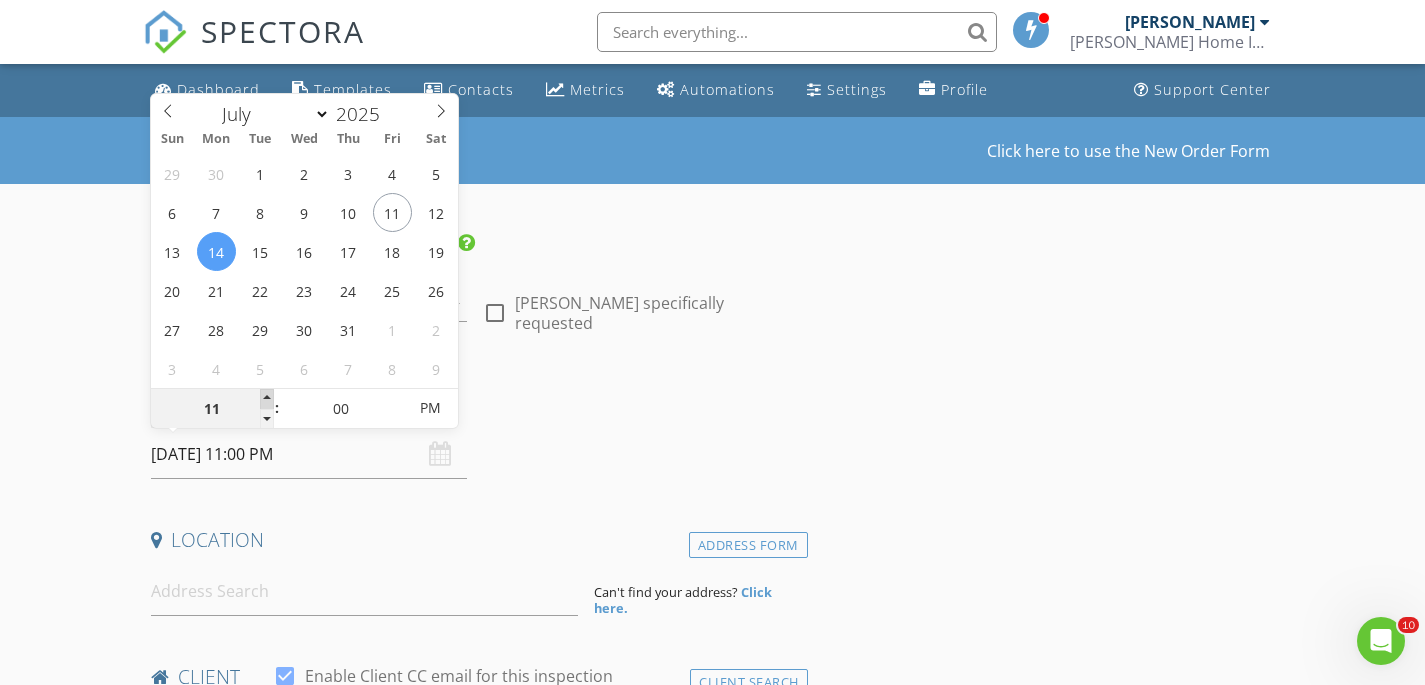 click at bounding box center (267, 399) 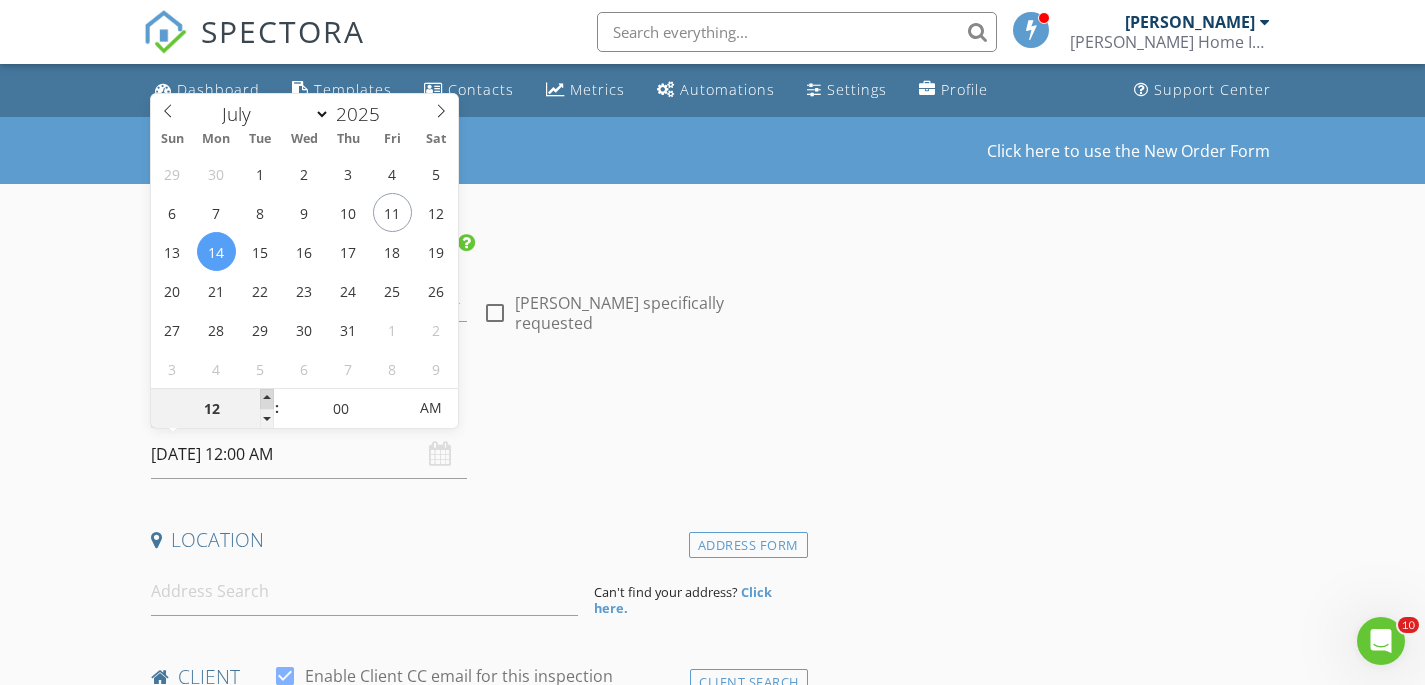 click at bounding box center (267, 399) 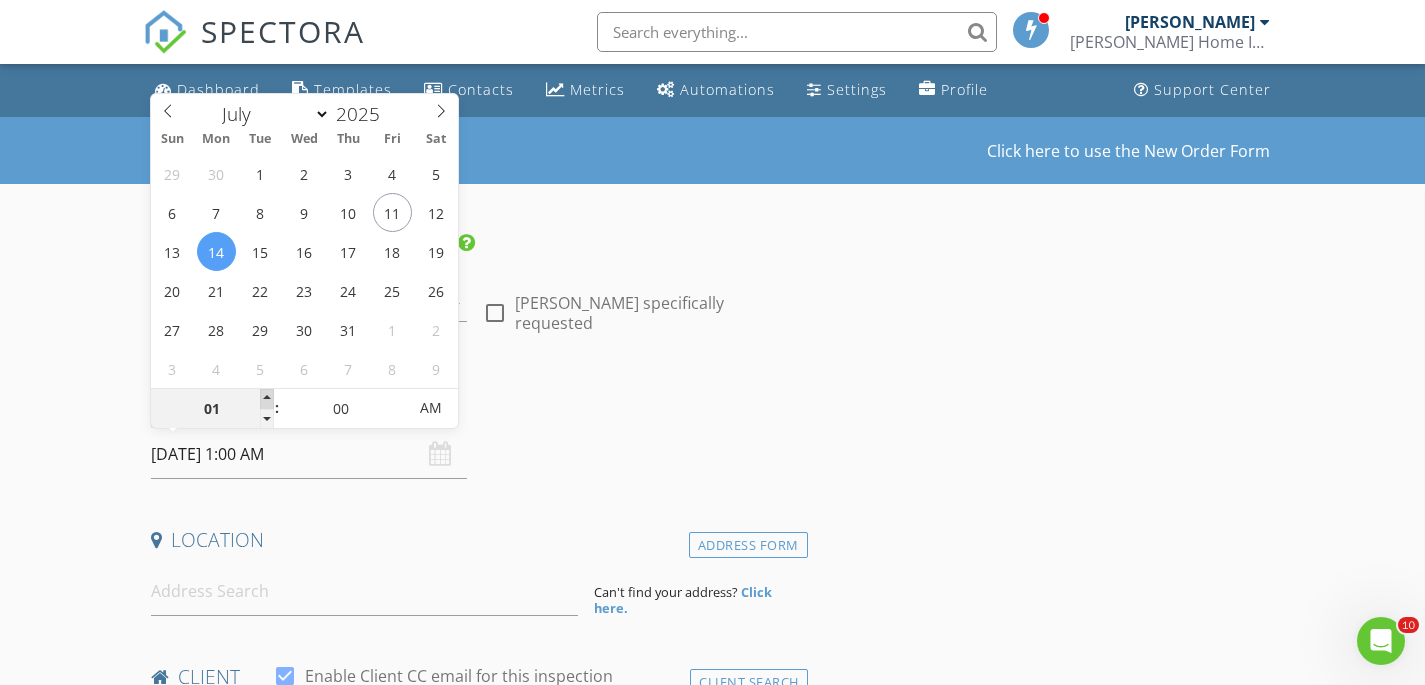 click at bounding box center (267, 399) 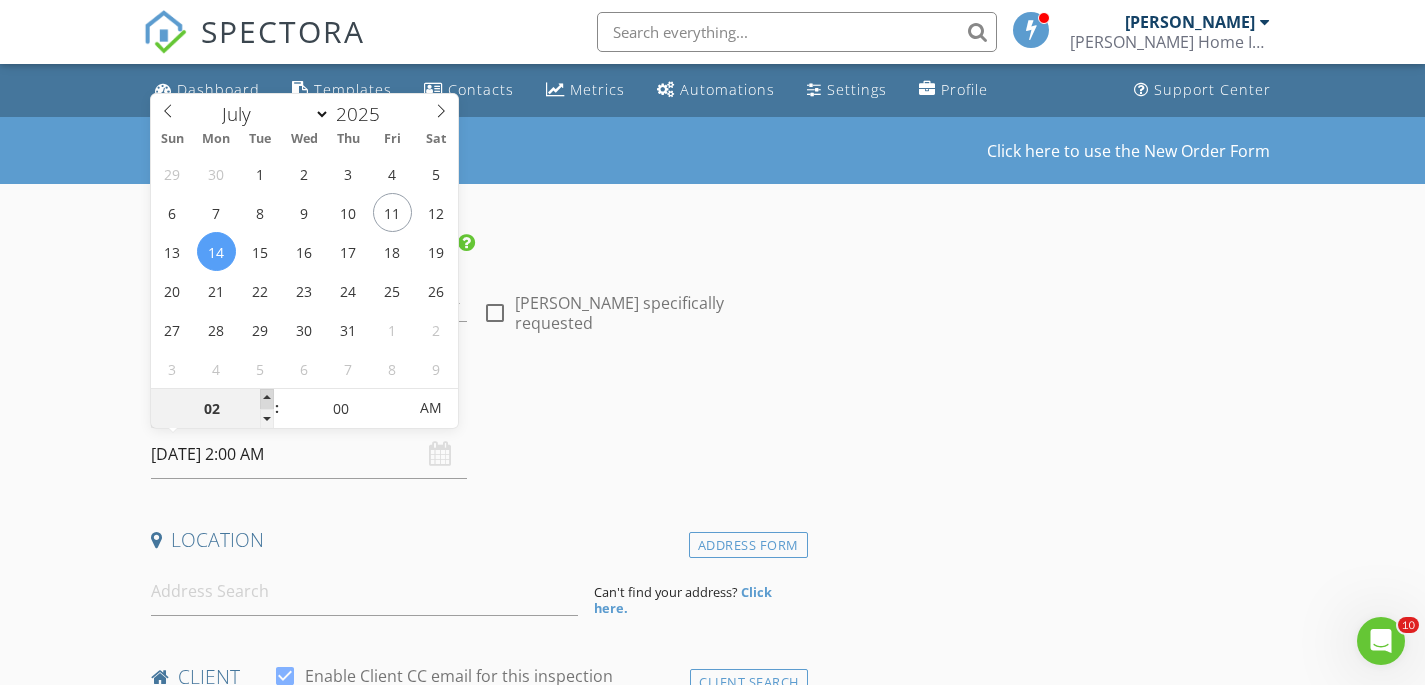 click at bounding box center [267, 399] 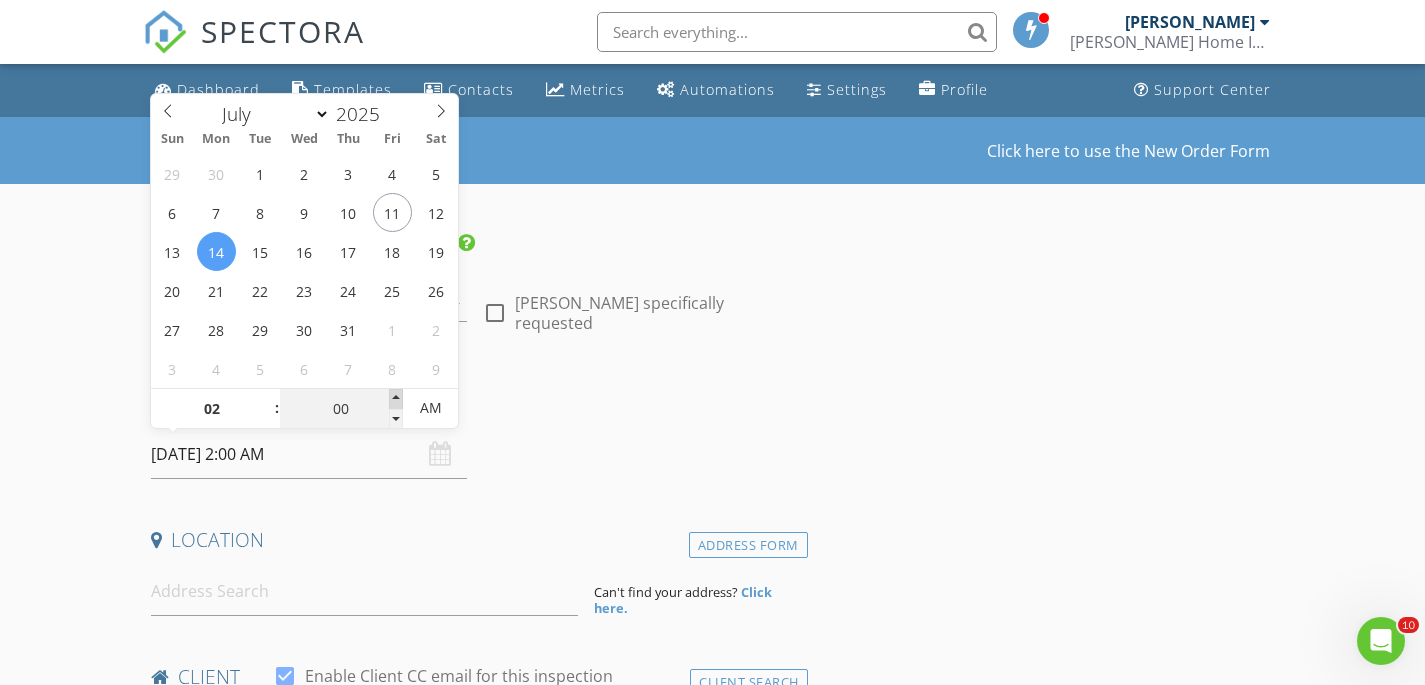 type on "05" 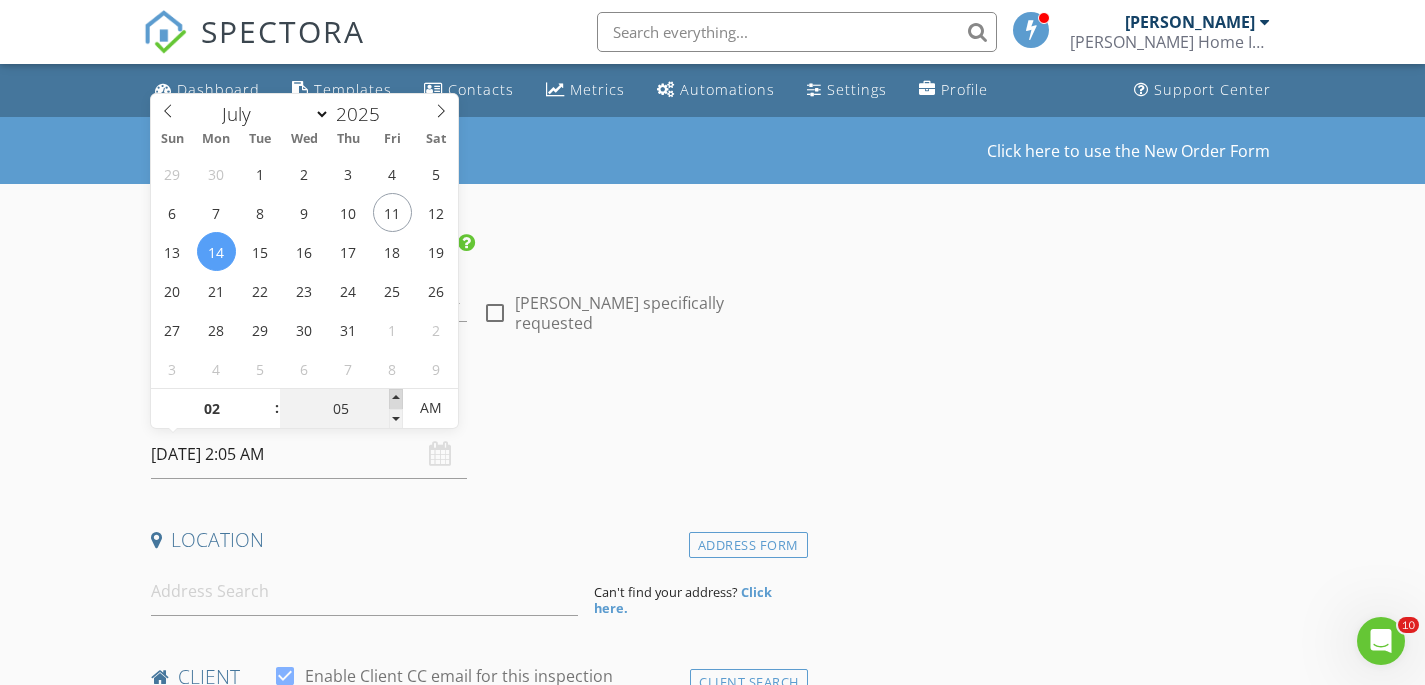 click at bounding box center [396, 399] 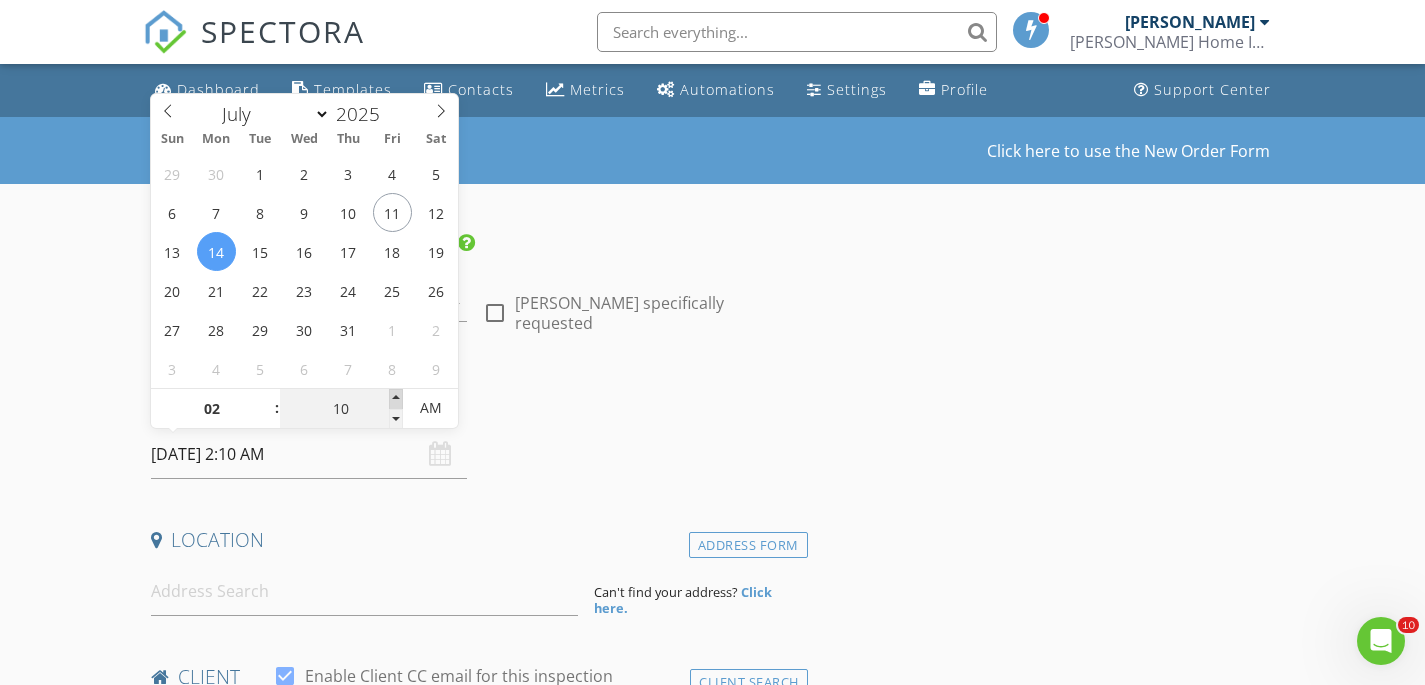 click at bounding box center (396, 399) 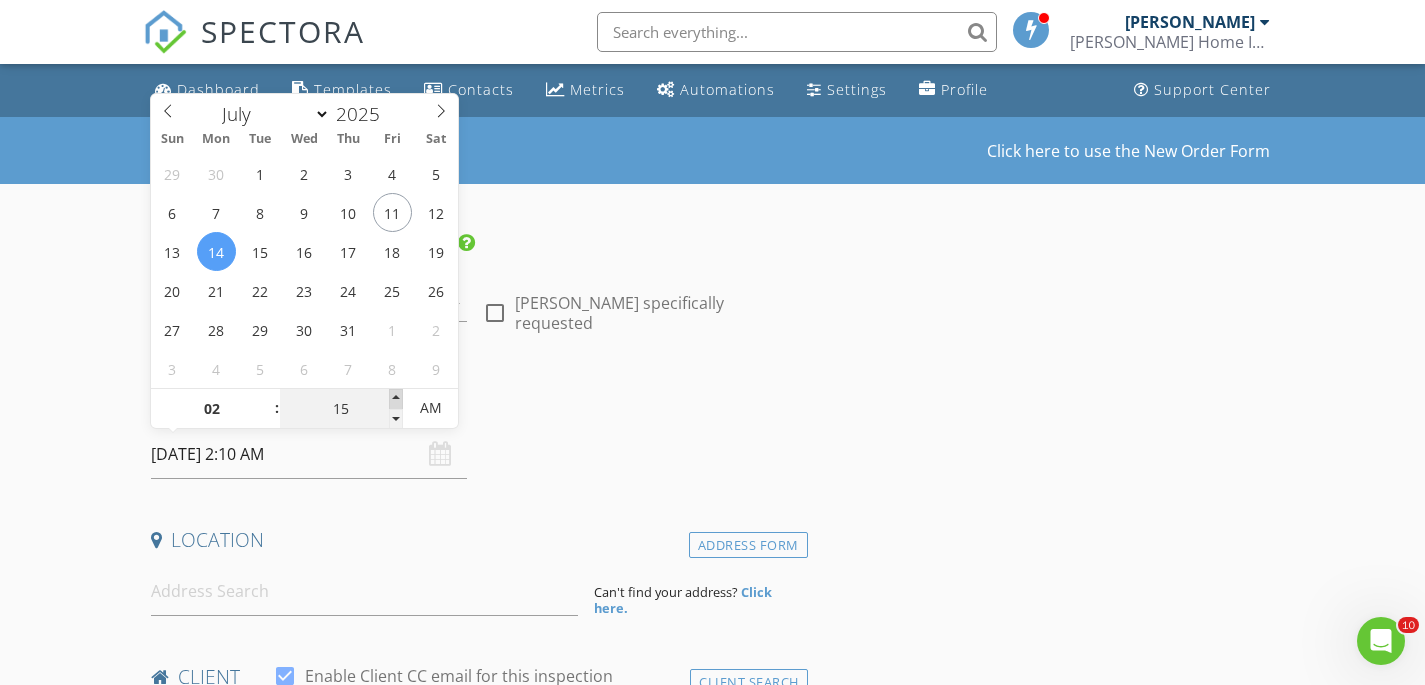 type on "07/14/2025 2:15 AM" 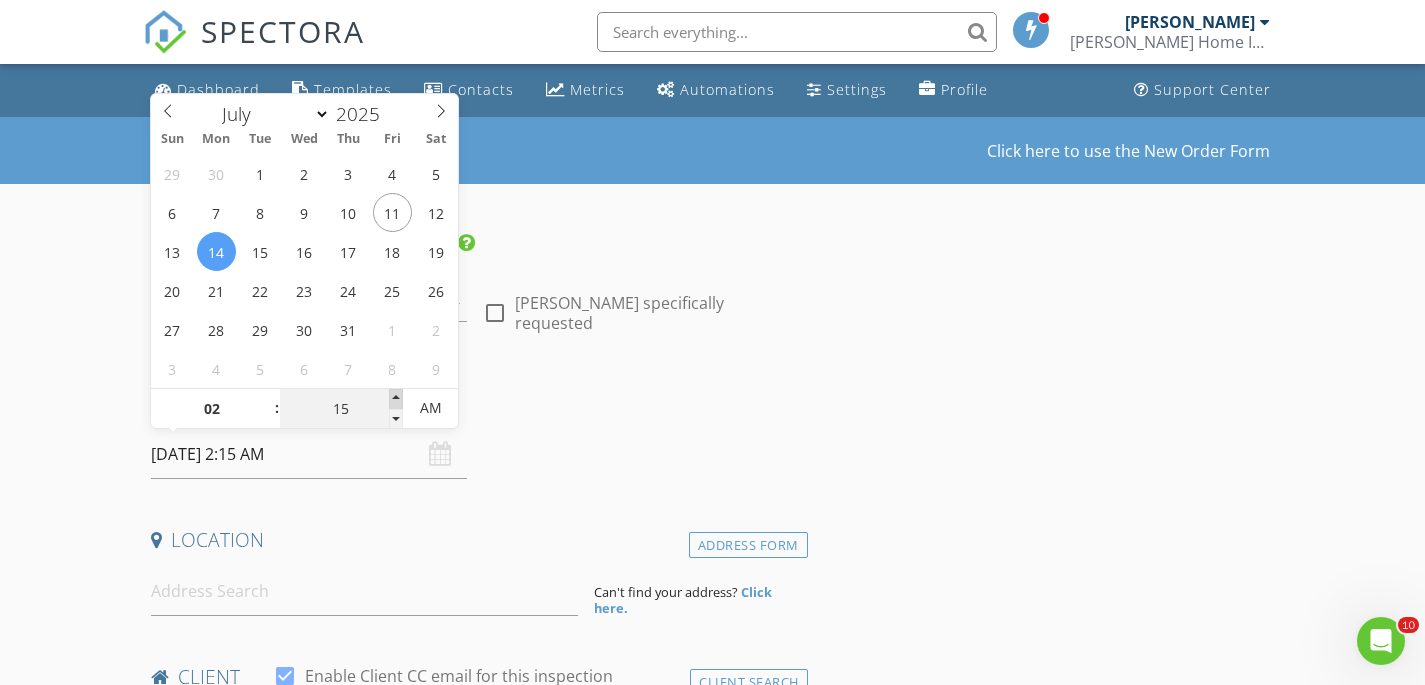 click at bounding box center [396, 399] 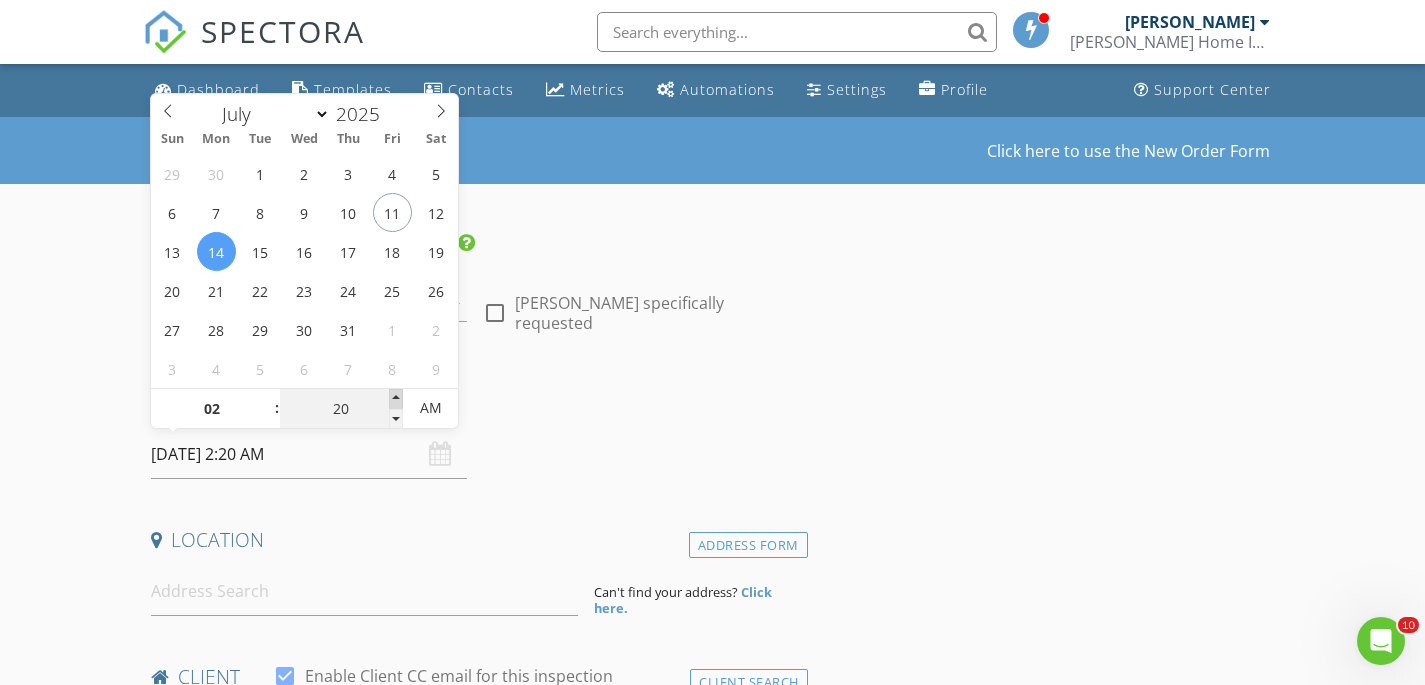 click at bounding box center (396, 399) 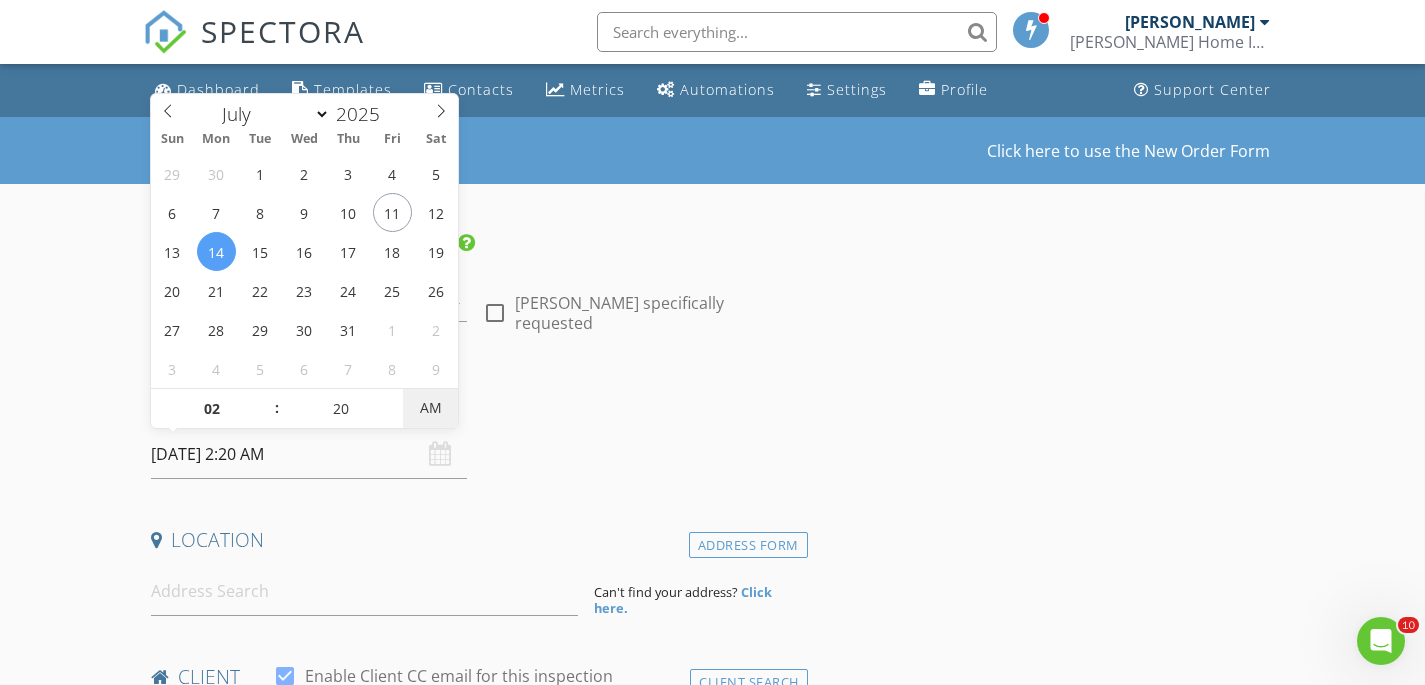 type on "07/14/2025 2:20 PM" 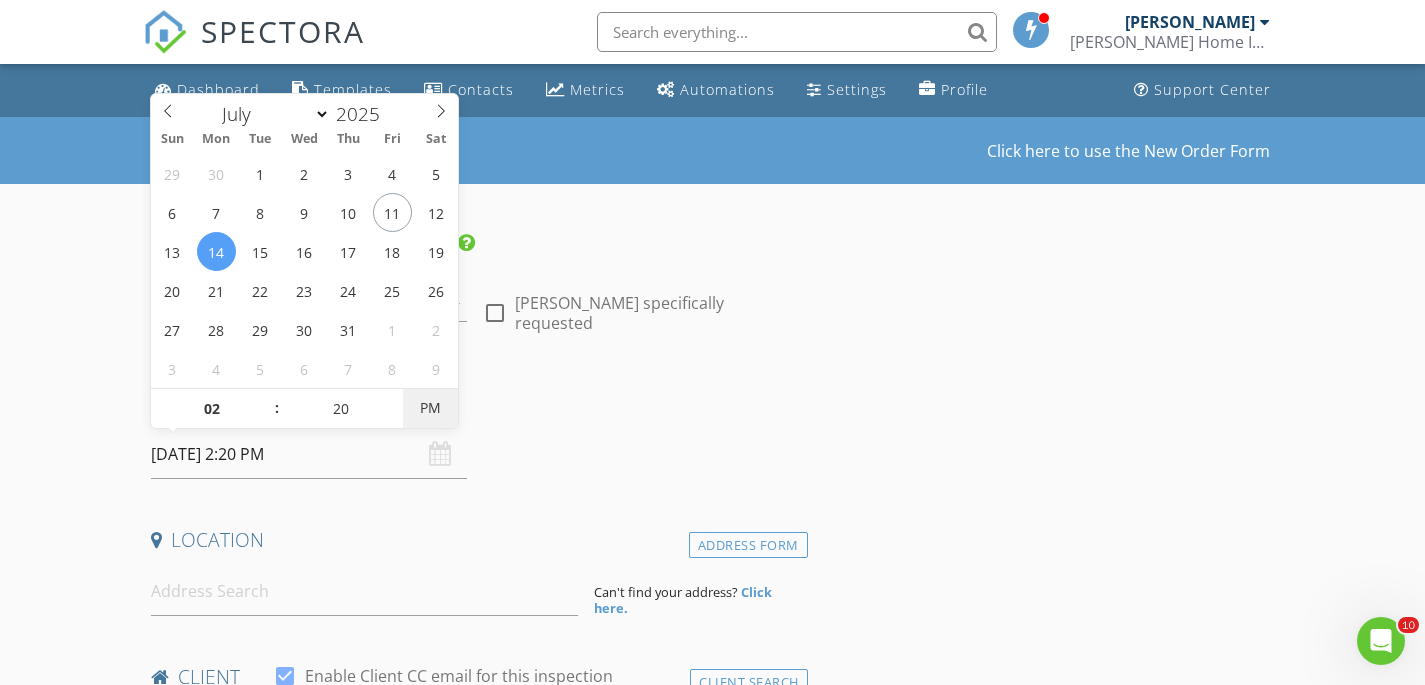 drag, startPoint x: 453, startPoint y: 416, endPoint x: 432, endPoint y: 412, distance: 21.377558 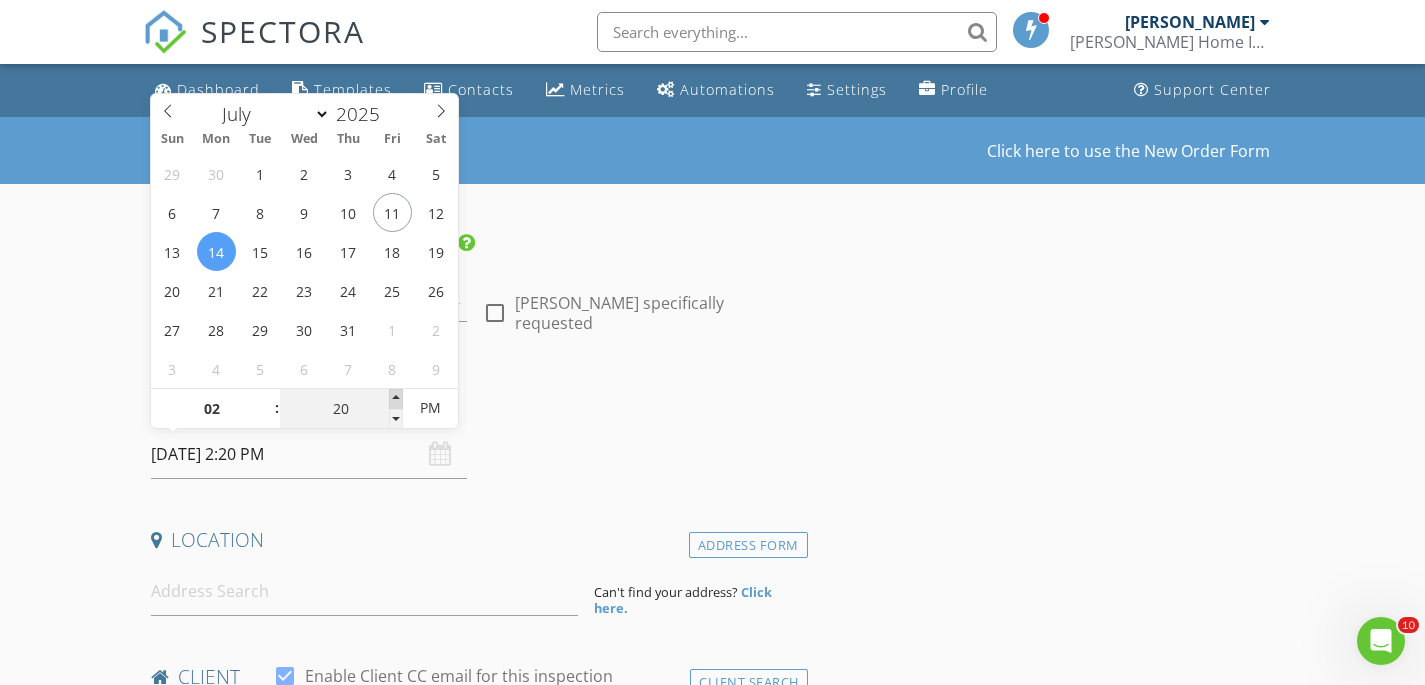 type on "25" 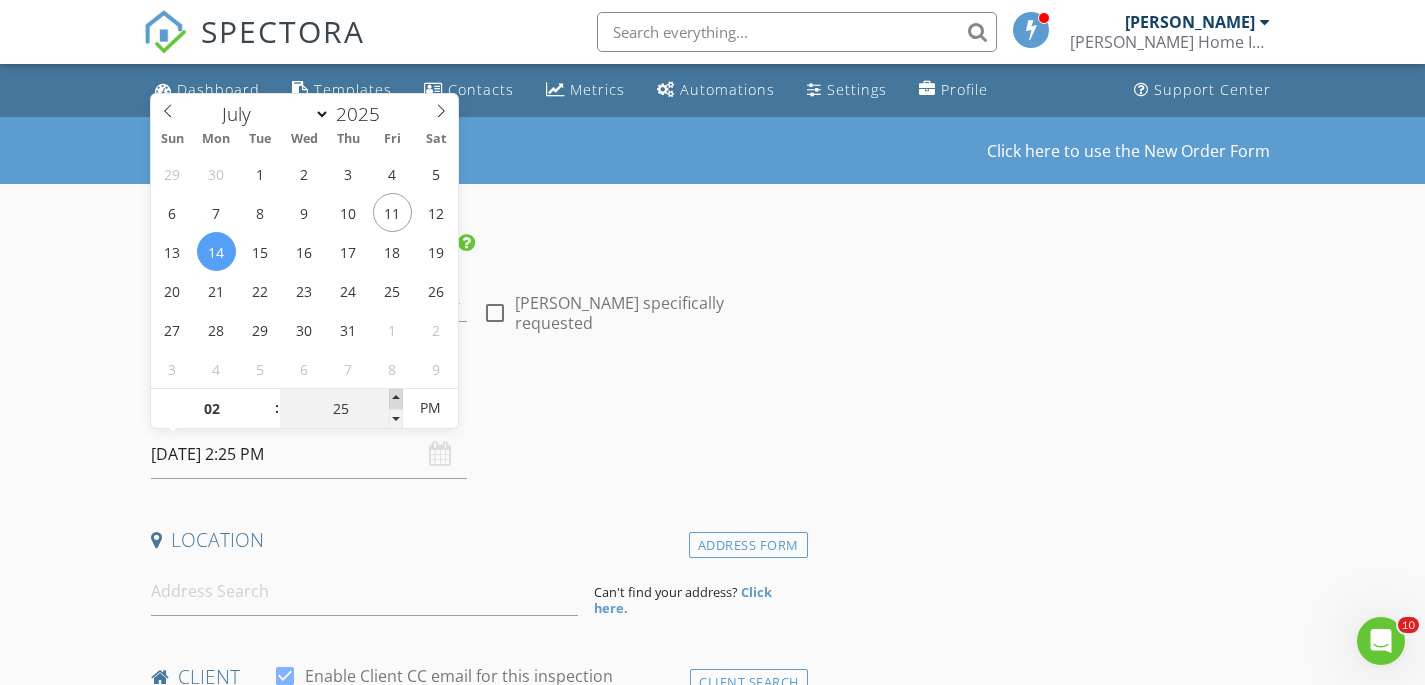 click at bounding box center [396, 399] 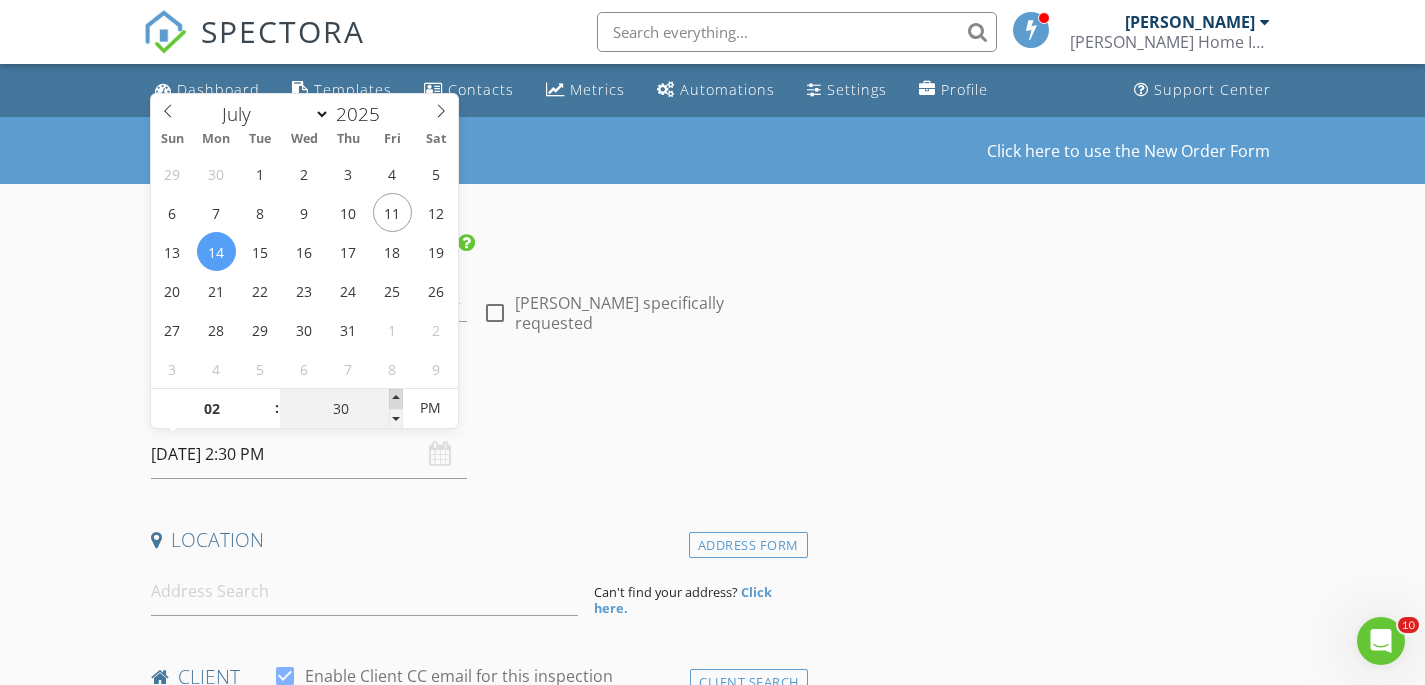 click at bounding box center [396, 399] 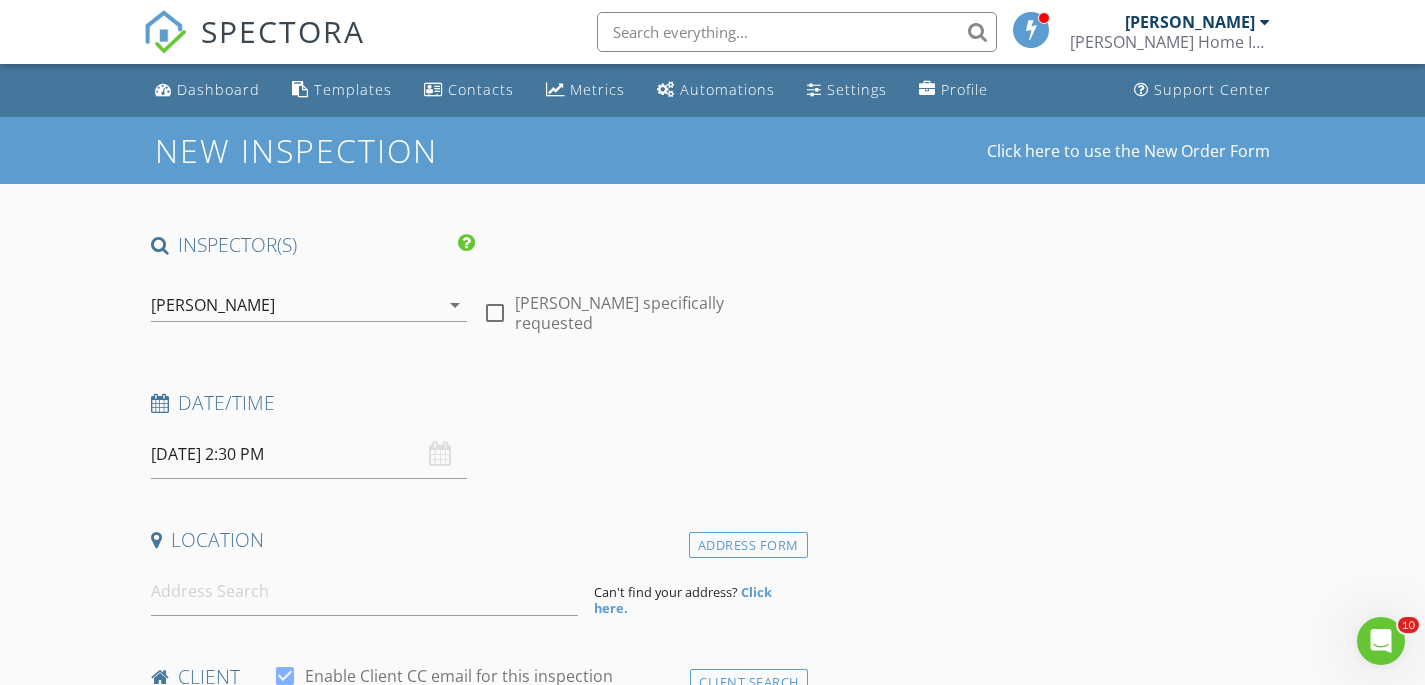 drag, startPoint x: 804, startPoint y: 424, endPoint x: 686, endPoint y: 426, distance: 118.016945 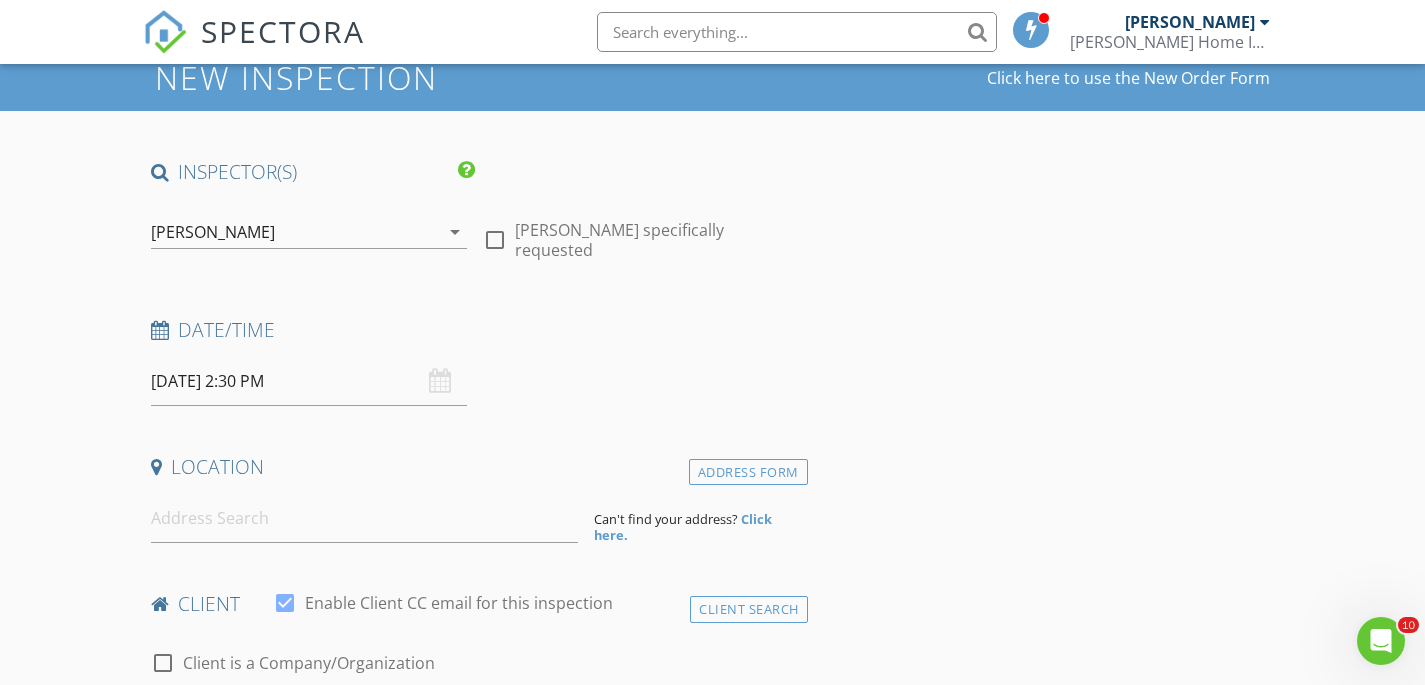 scroll, scrollTop: 193, scrollLeft: 0, axis: vertical 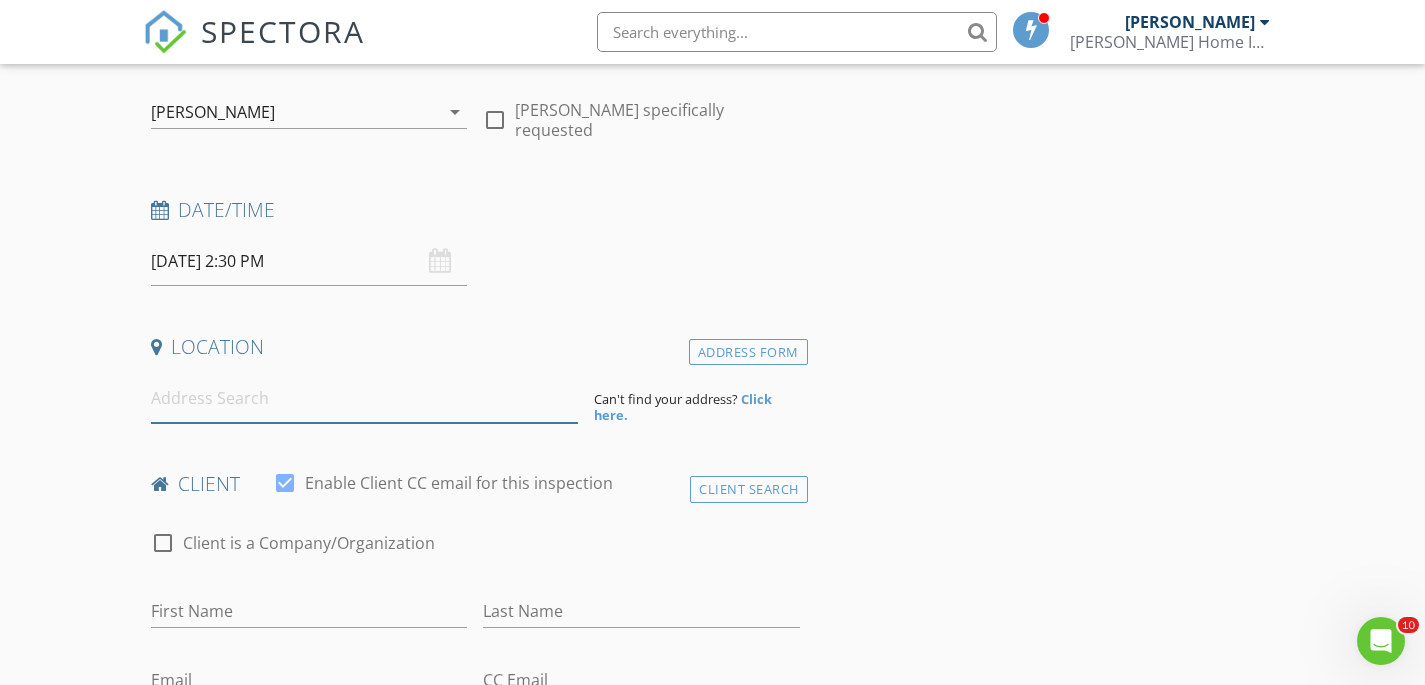 click at bounding box center (364, 398) 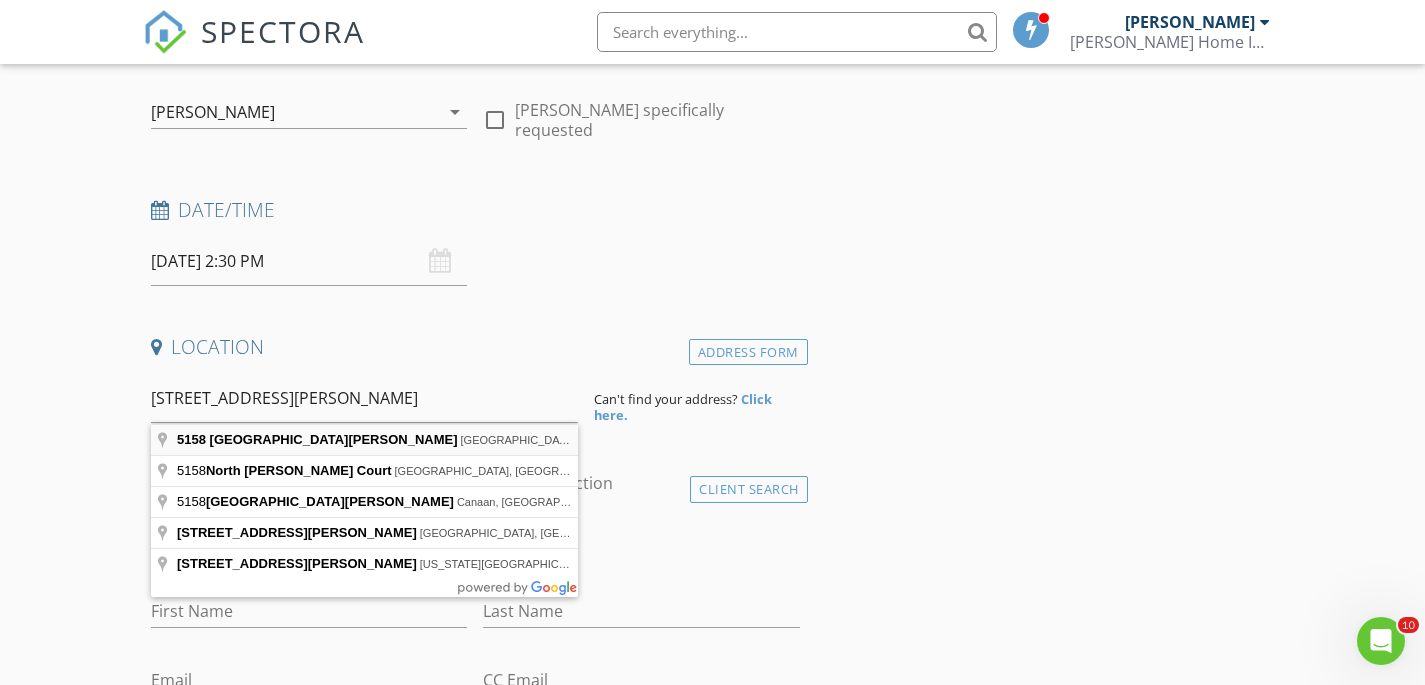 type on "5158 North Elston Avenue, Chicago, IL, USA" 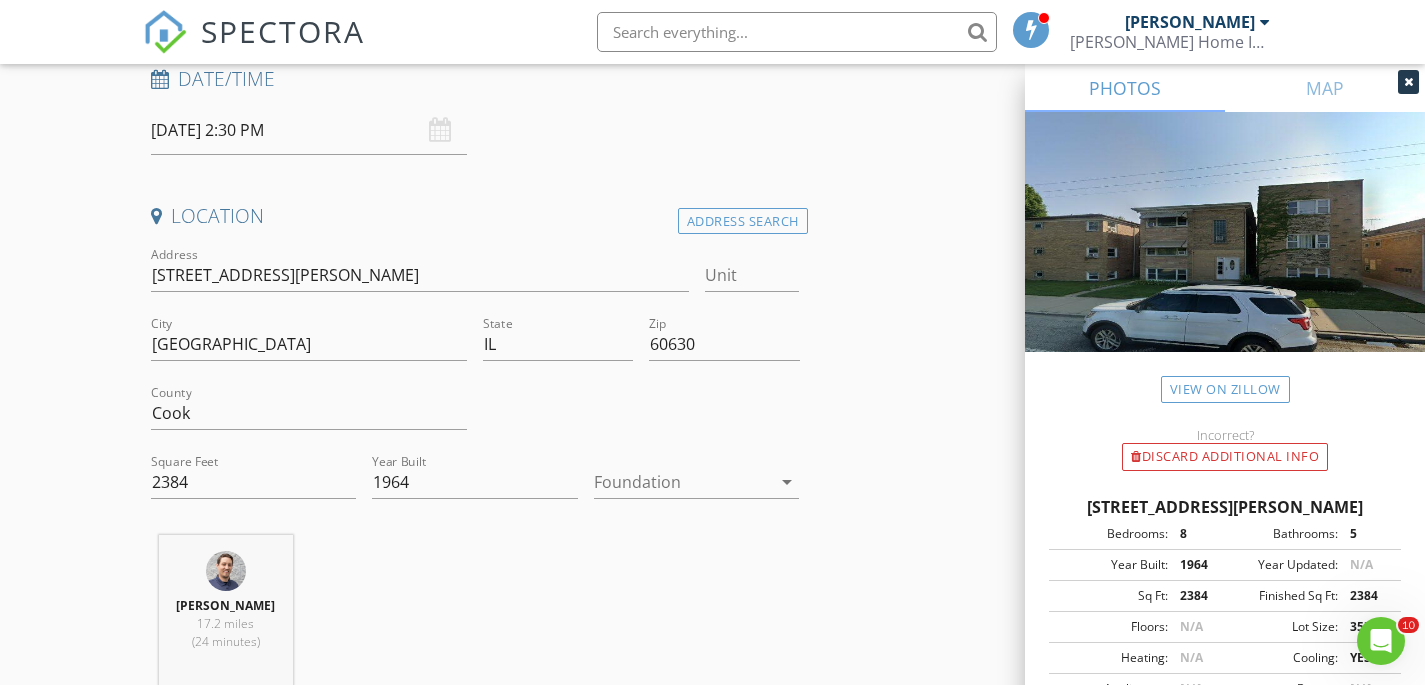 scroll, scrollTop: 327, scrollLeft: 0, axis: vertical 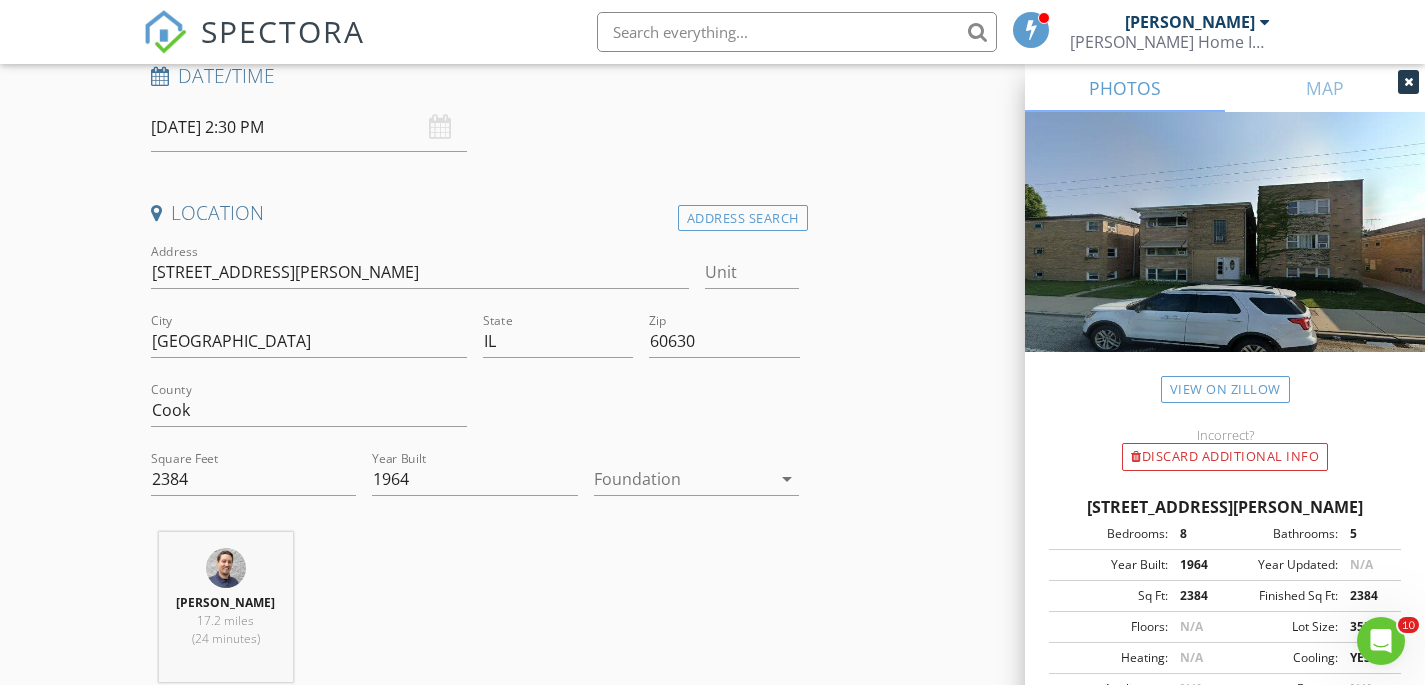click at bounding box center (683, 479) 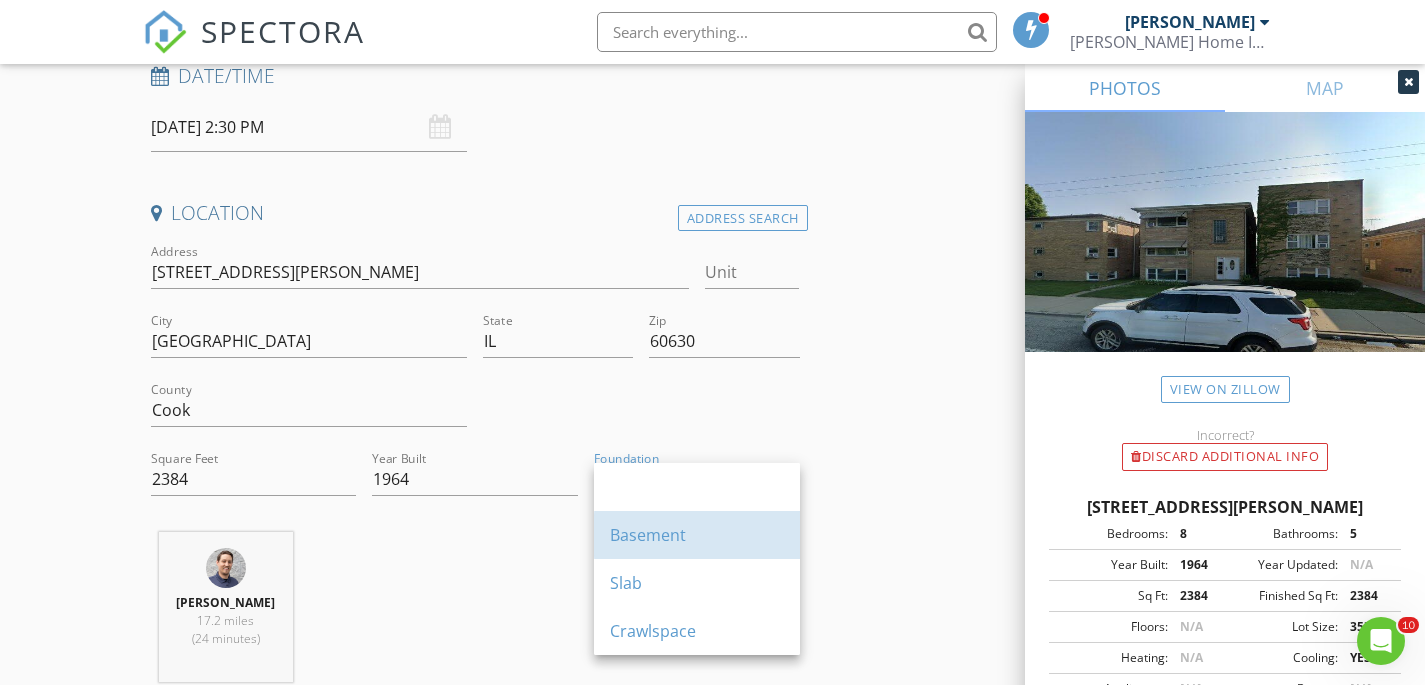 drag, startPoint x: 723, startPoint y: 527, endPoint x: 763, endPoint y: 545, distance: 43.863426 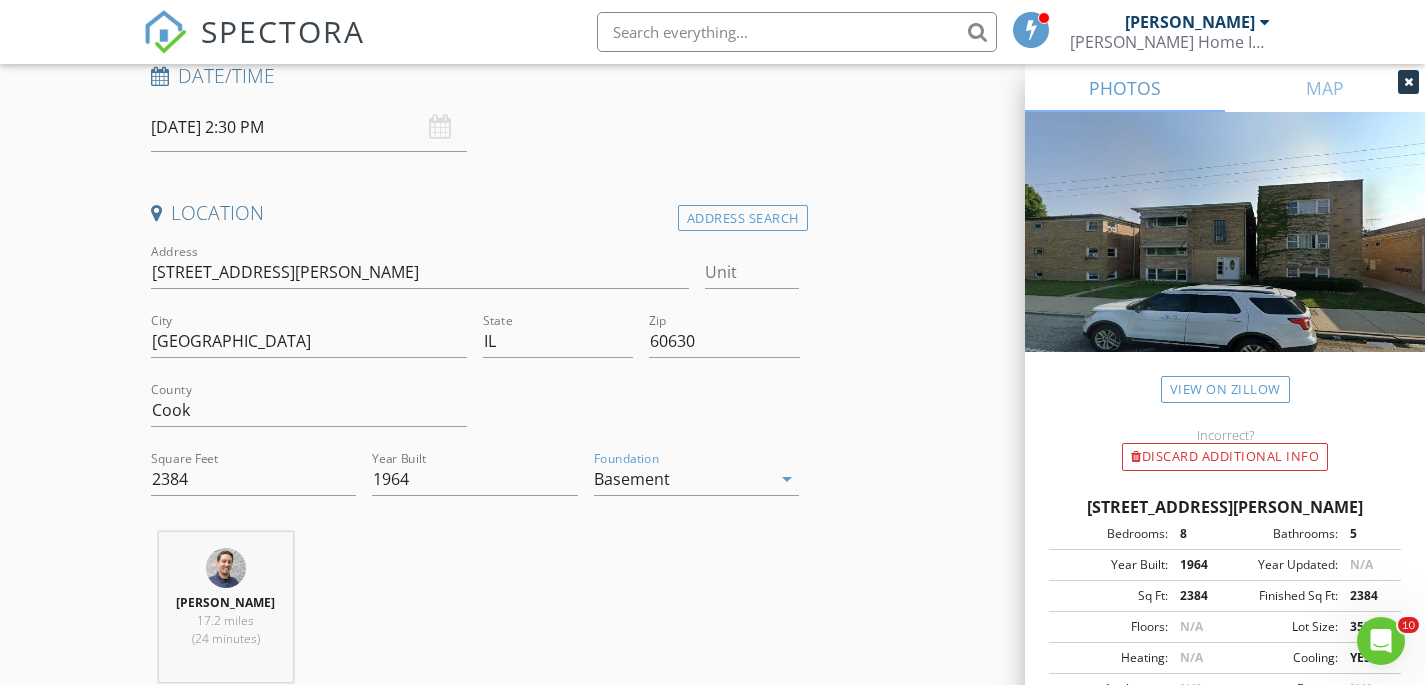 click on "Alex Murphy     17.2 miles     (24 minutes)" at bounding box center [475, 615] 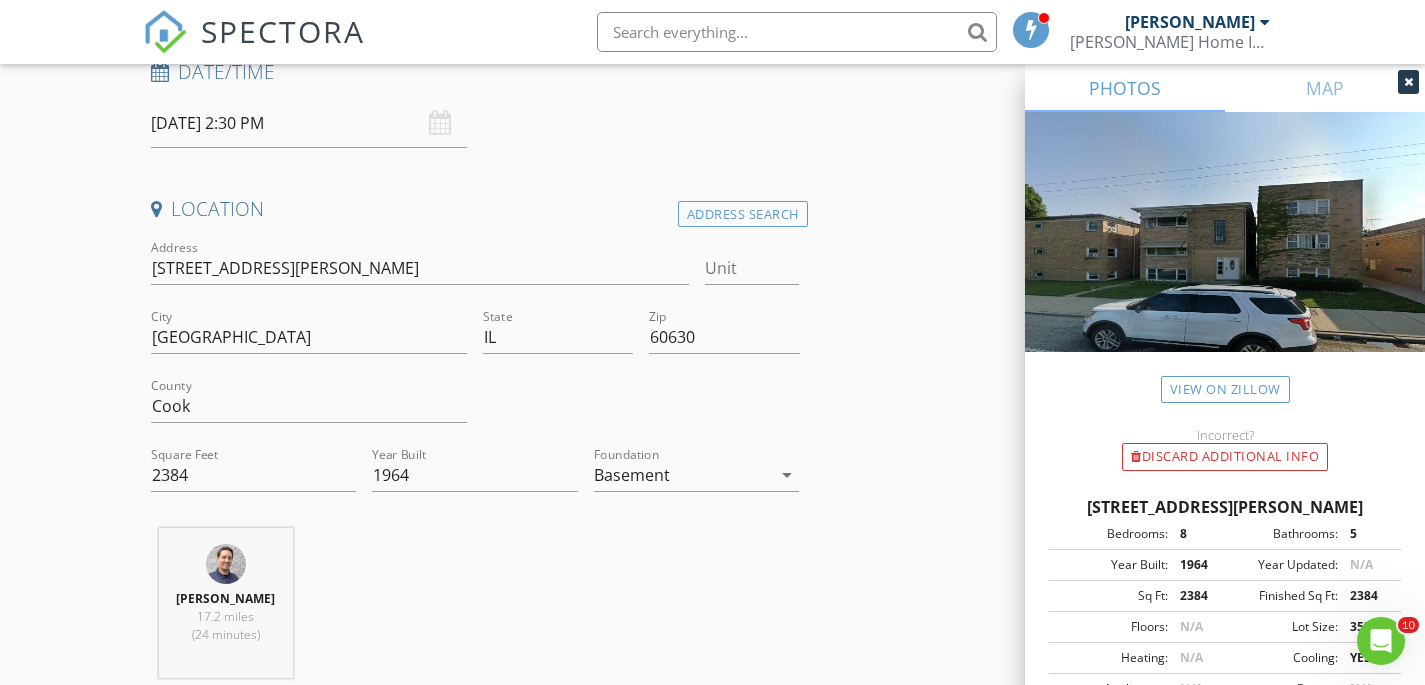 scroll, scrollTop: 331, scrollLeft: 0, axis: vertical 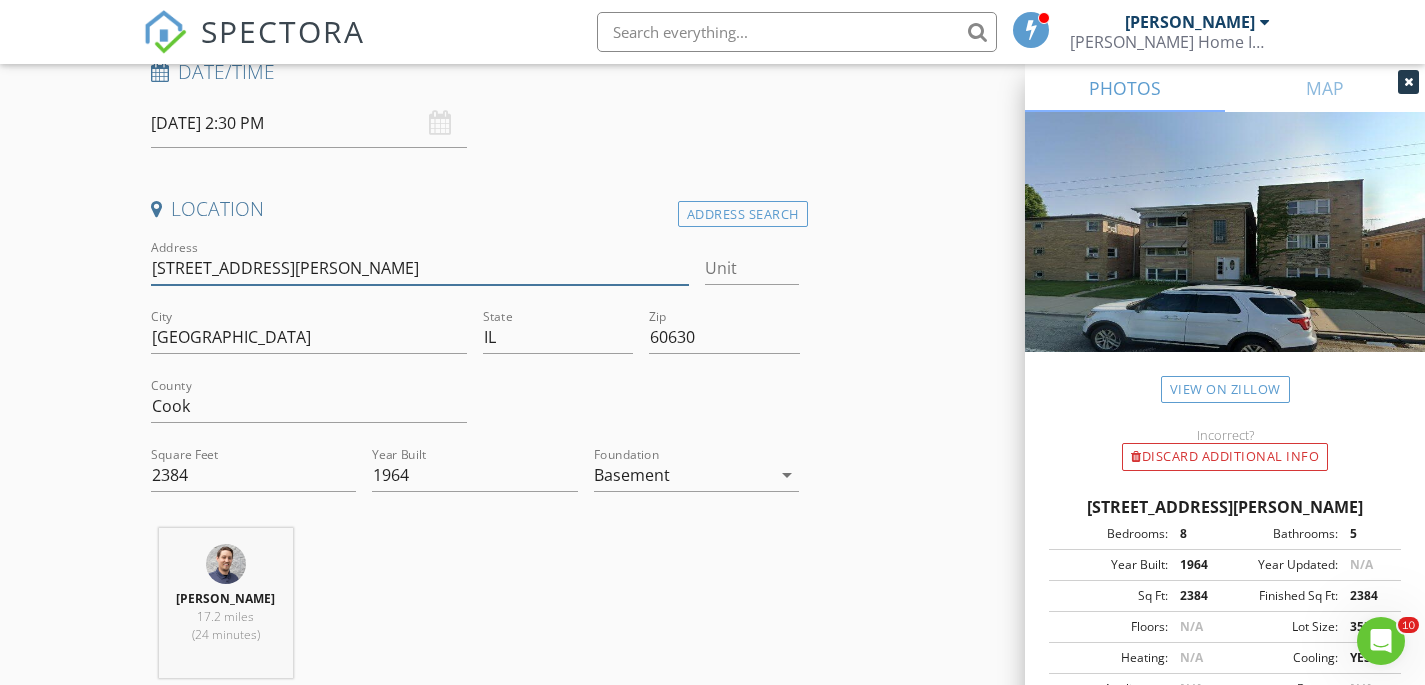 click on "5158 N Elston Ave" at bounding box center (420, 268) 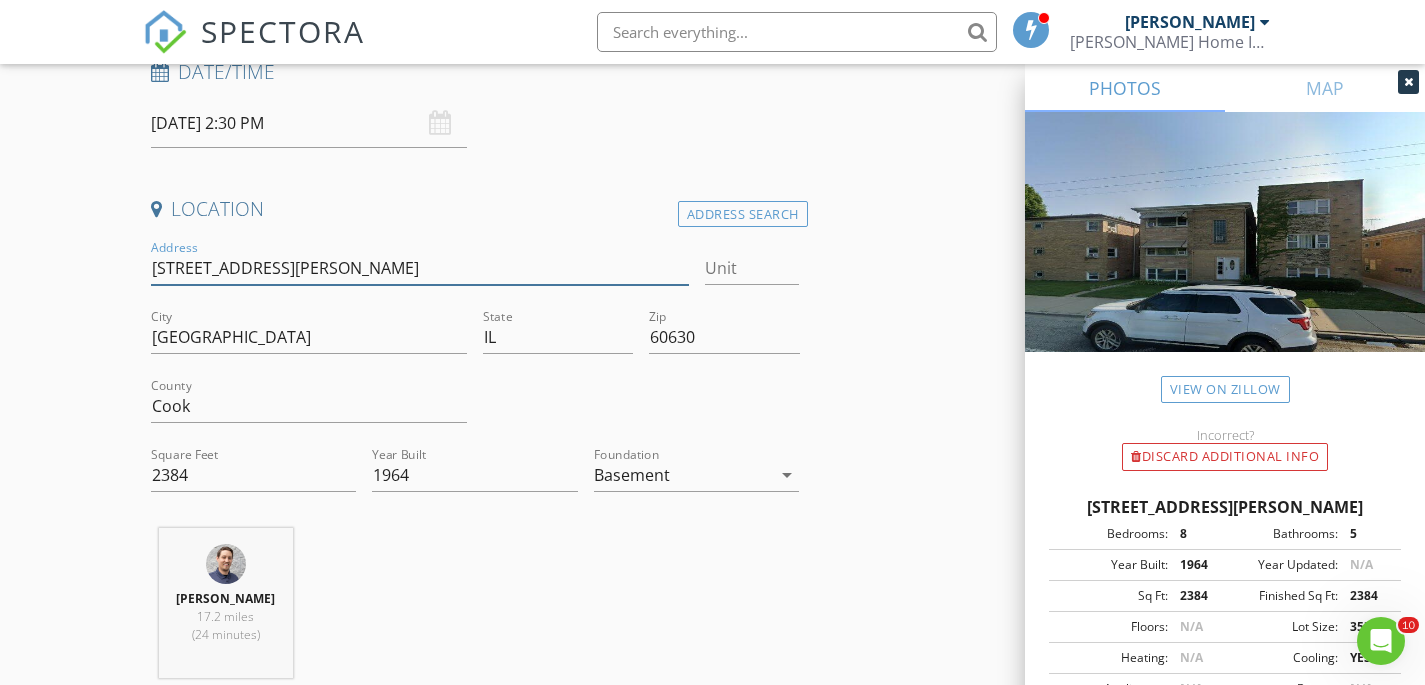 click on "5158 N Elston Ave" at bounding box center [420, 268] 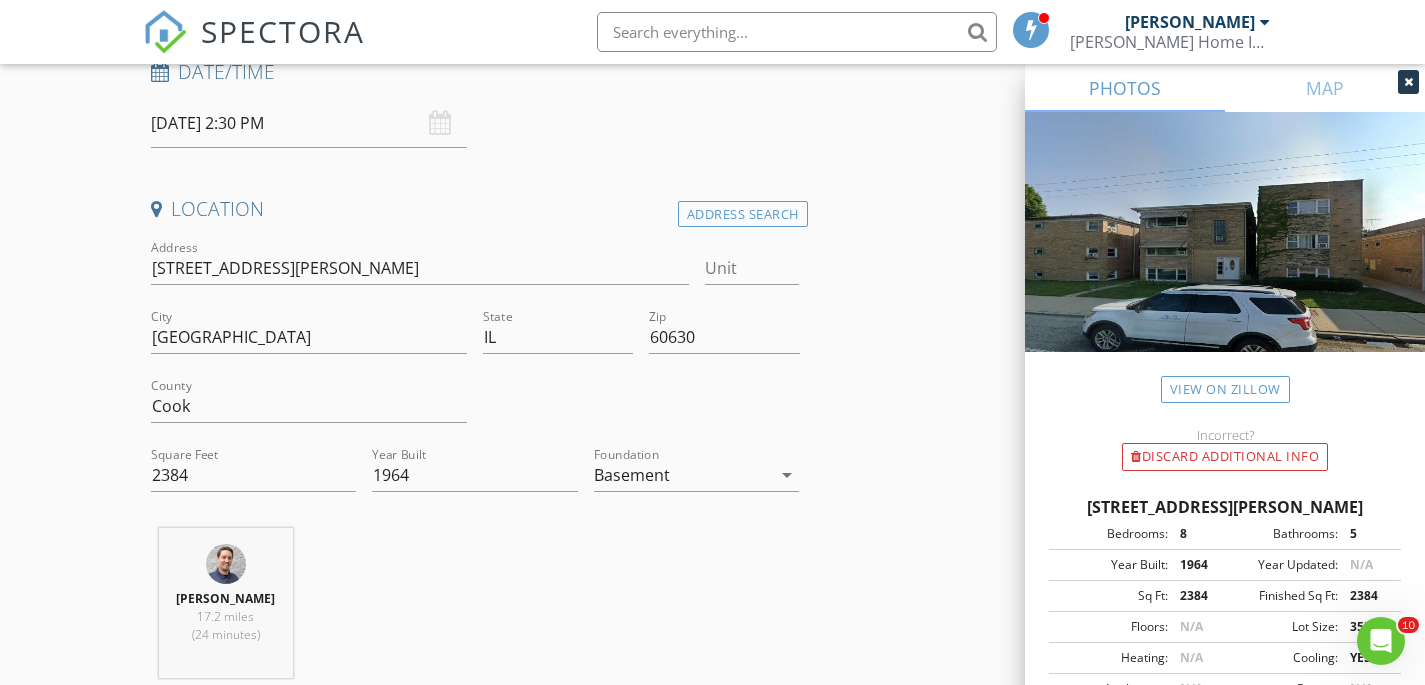 type 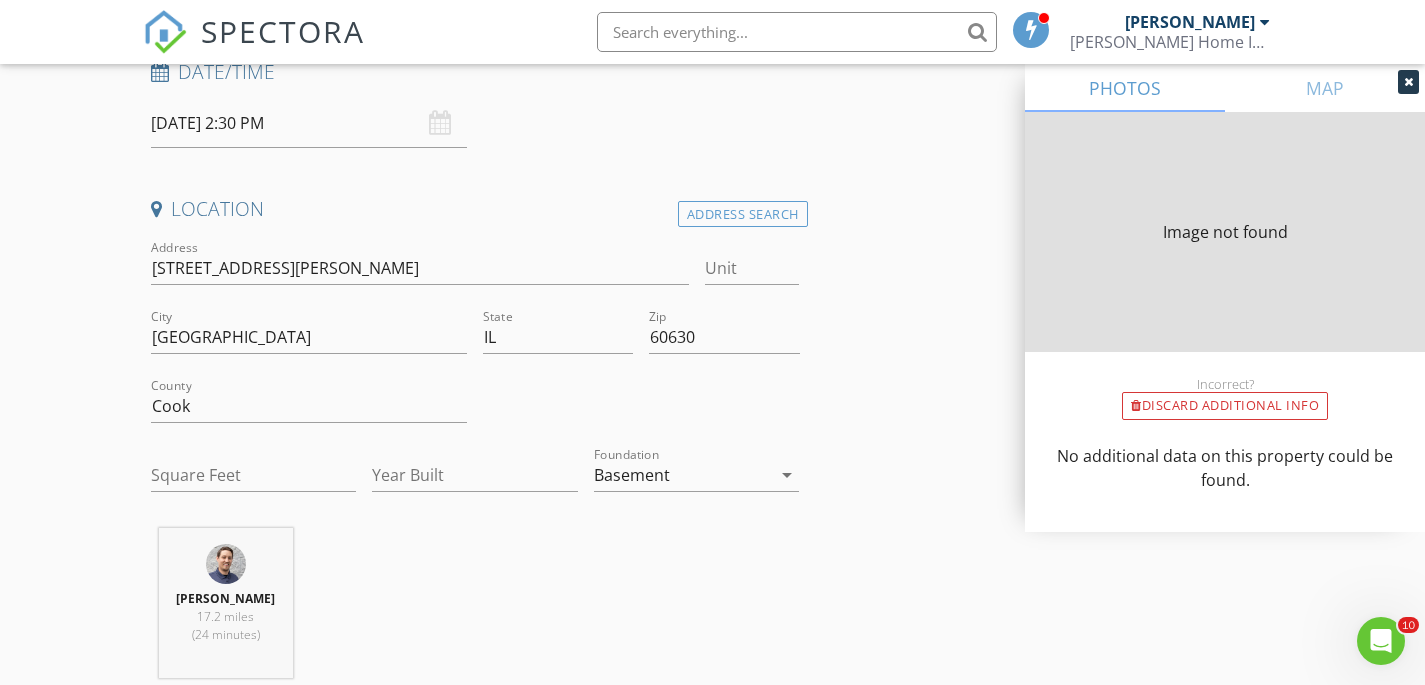 type on "2384" 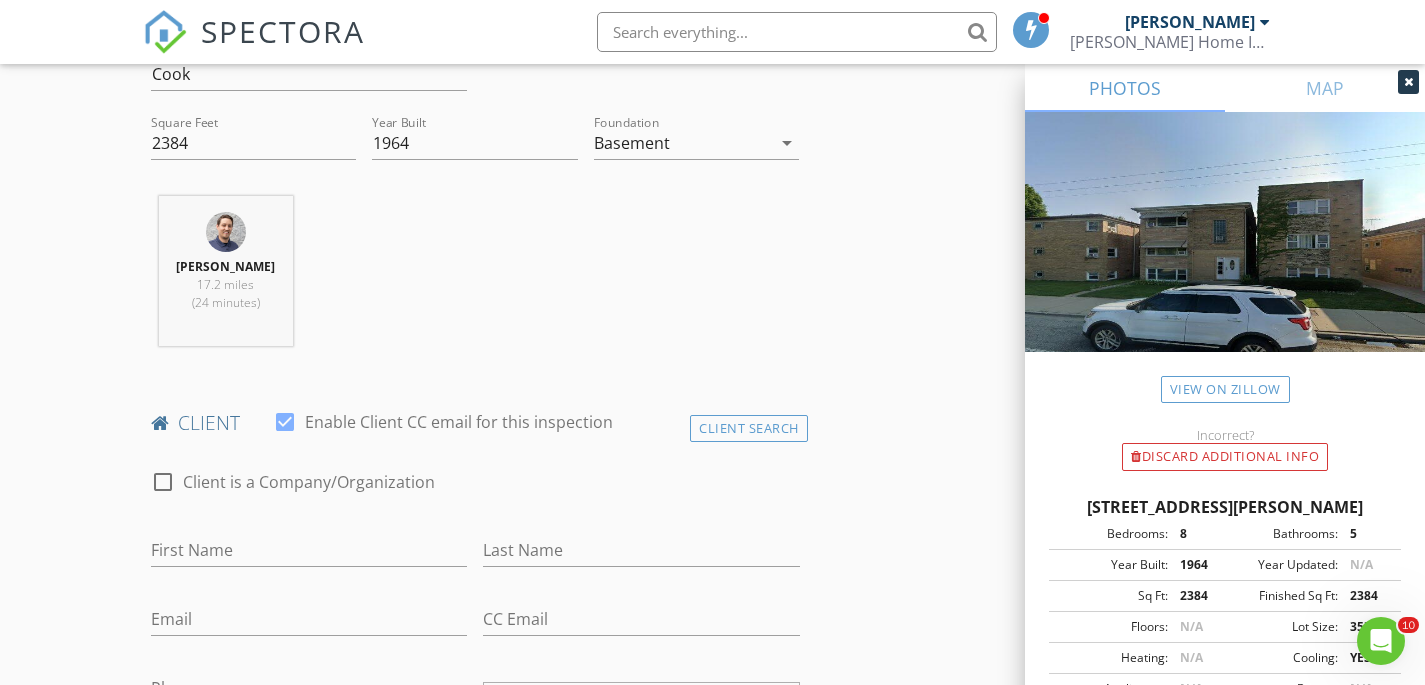 scroll, scrollTop: 684, scrollLeft: 0, axis: vertical 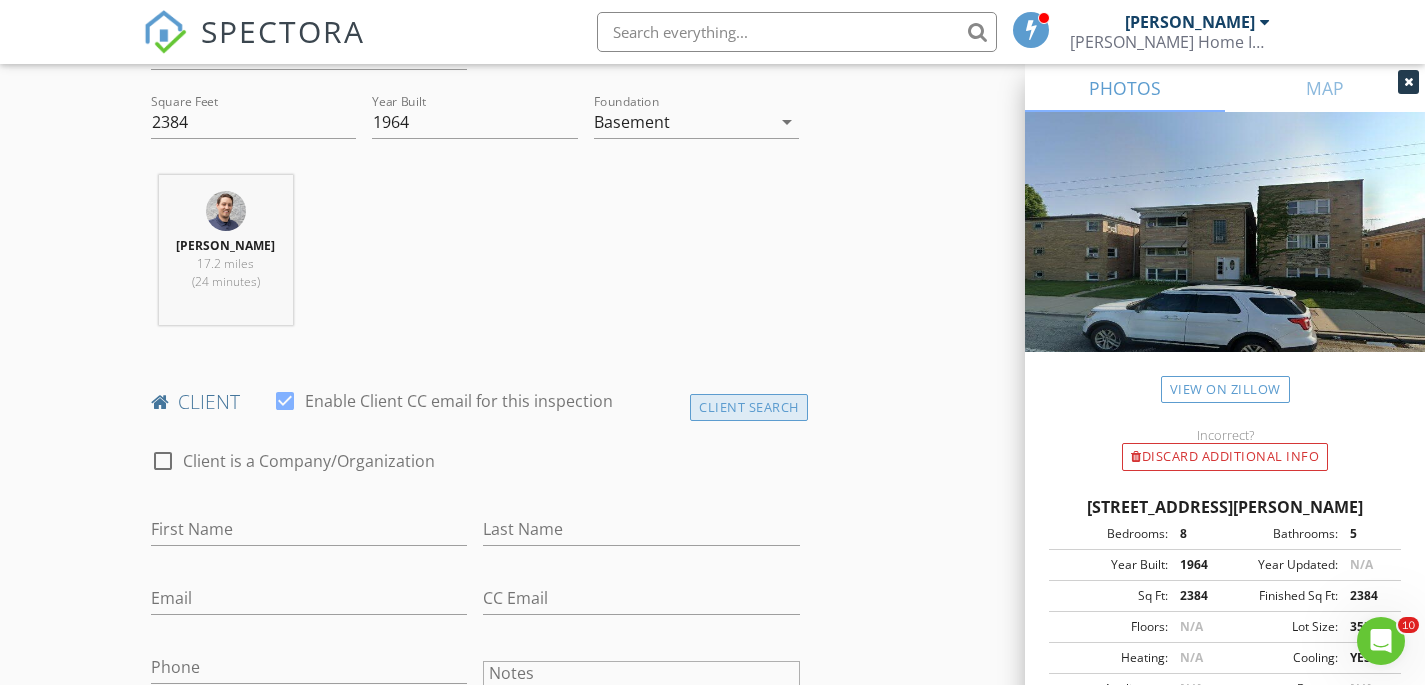 drag, startPoint x: 797, startPoint y: 410, endPoint x: 774, endPoint y: 409, distance: 23.021729 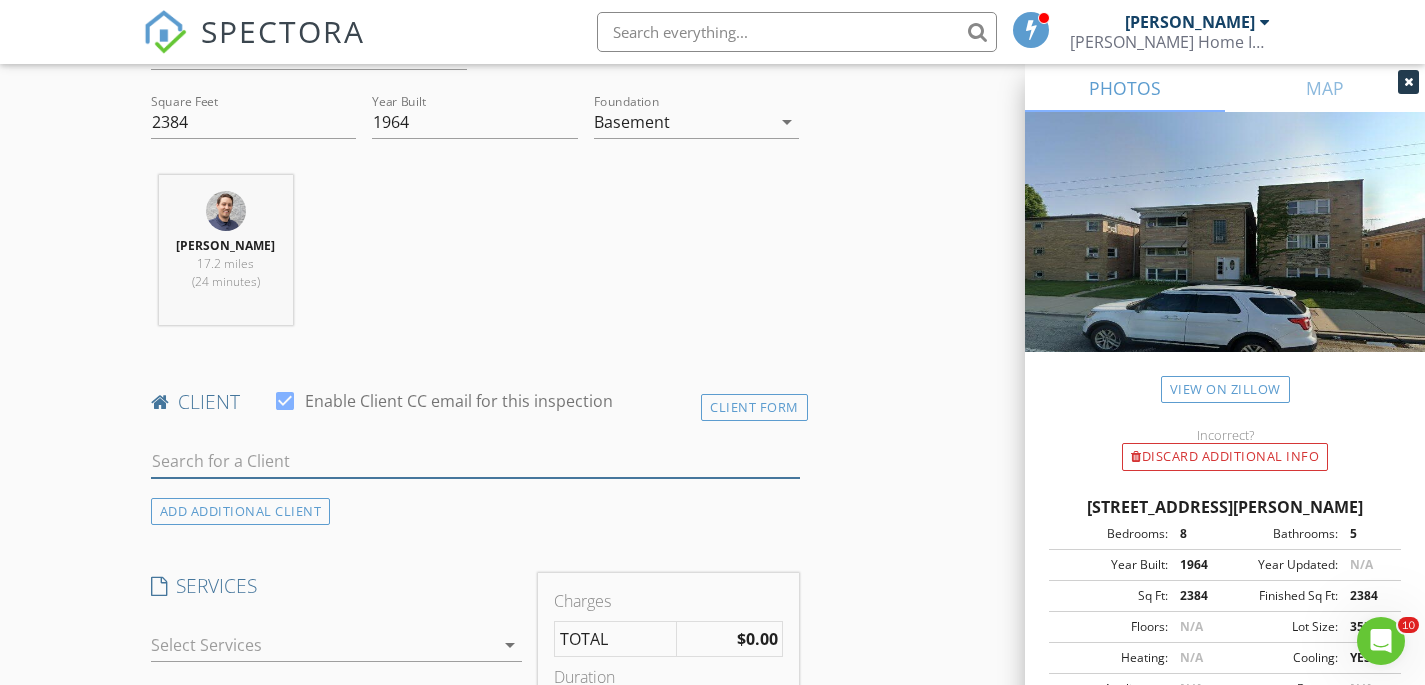 click at bounding box center (475, 461) 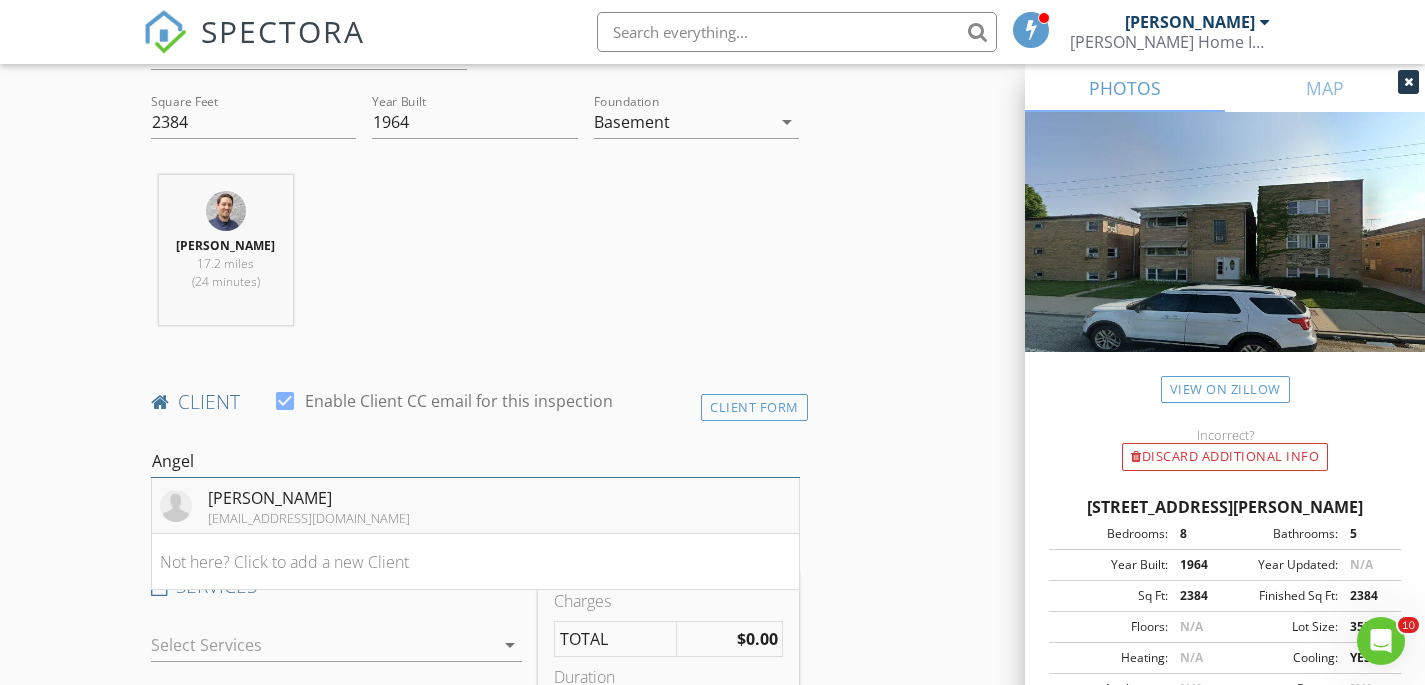 type on "Angel" 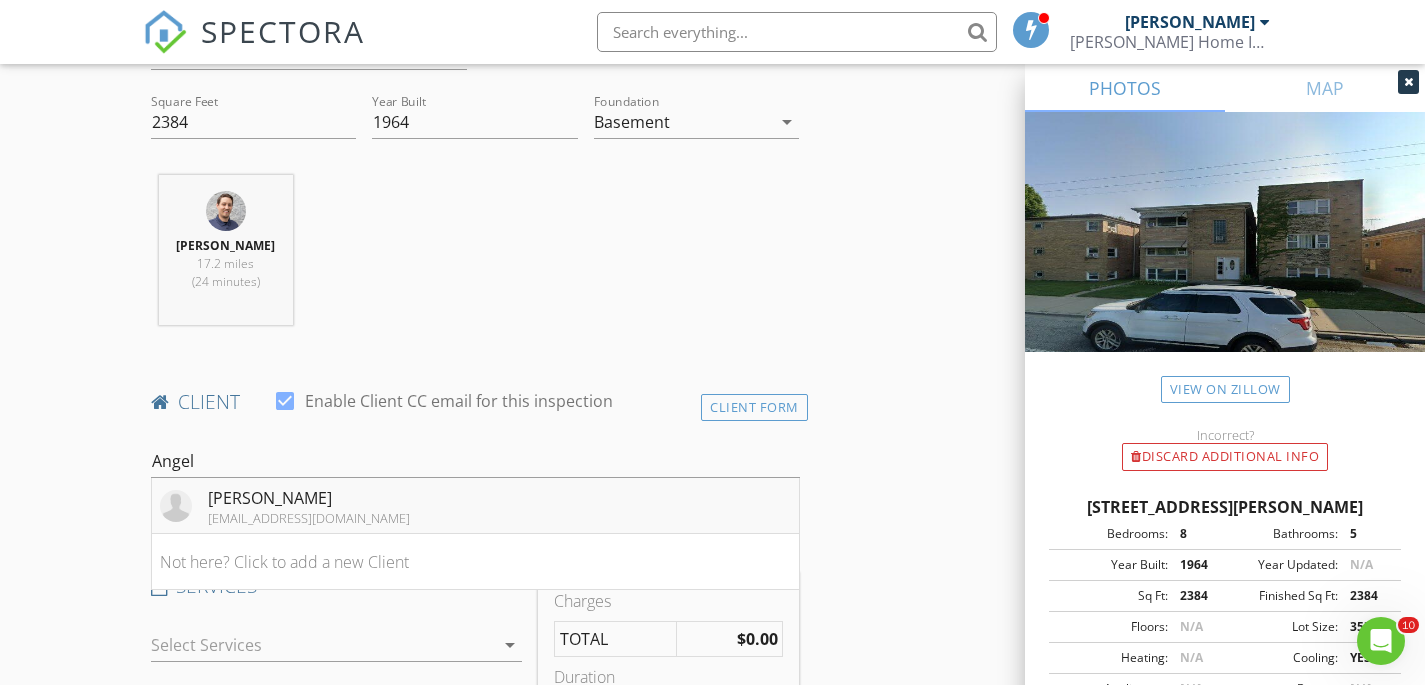 click on "Angel Vega
jamilamvega@yahoo.com" at bounding box center (475, 506) 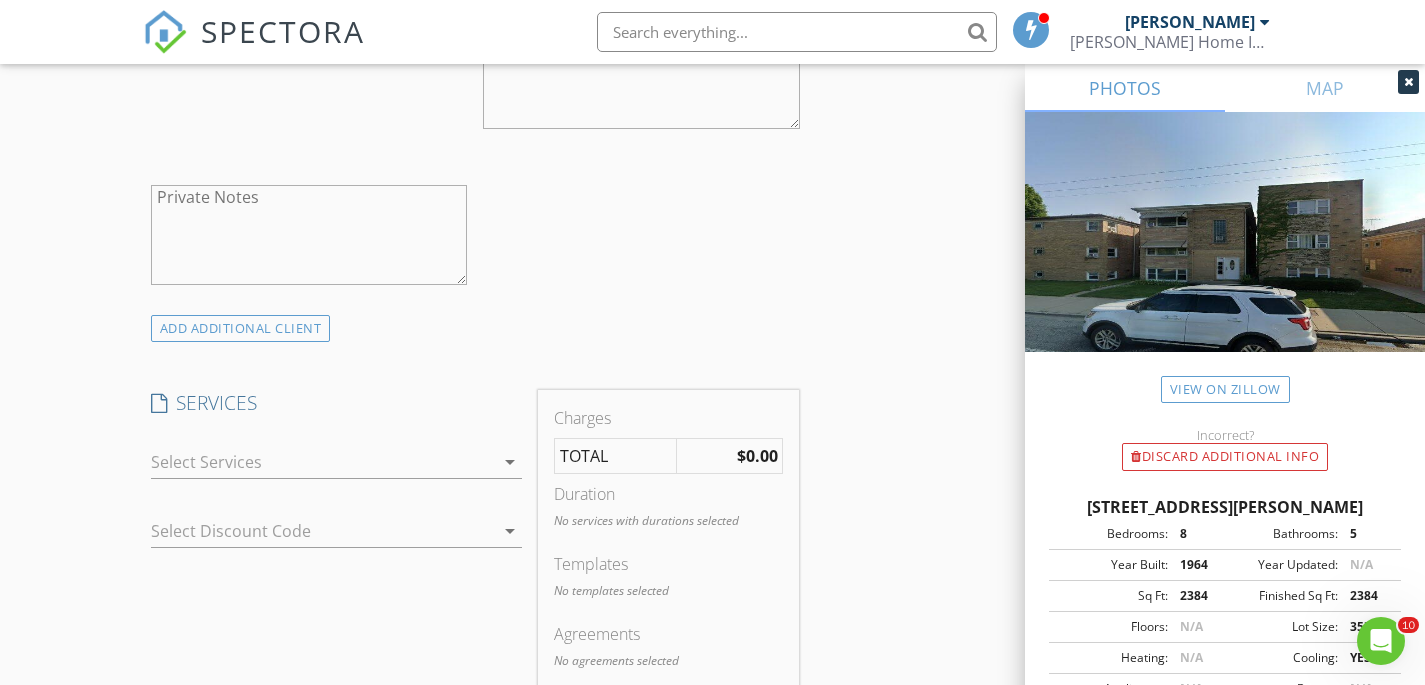 scroll, scrollTop: 1322, scrollLeft: 0, axis: vertical 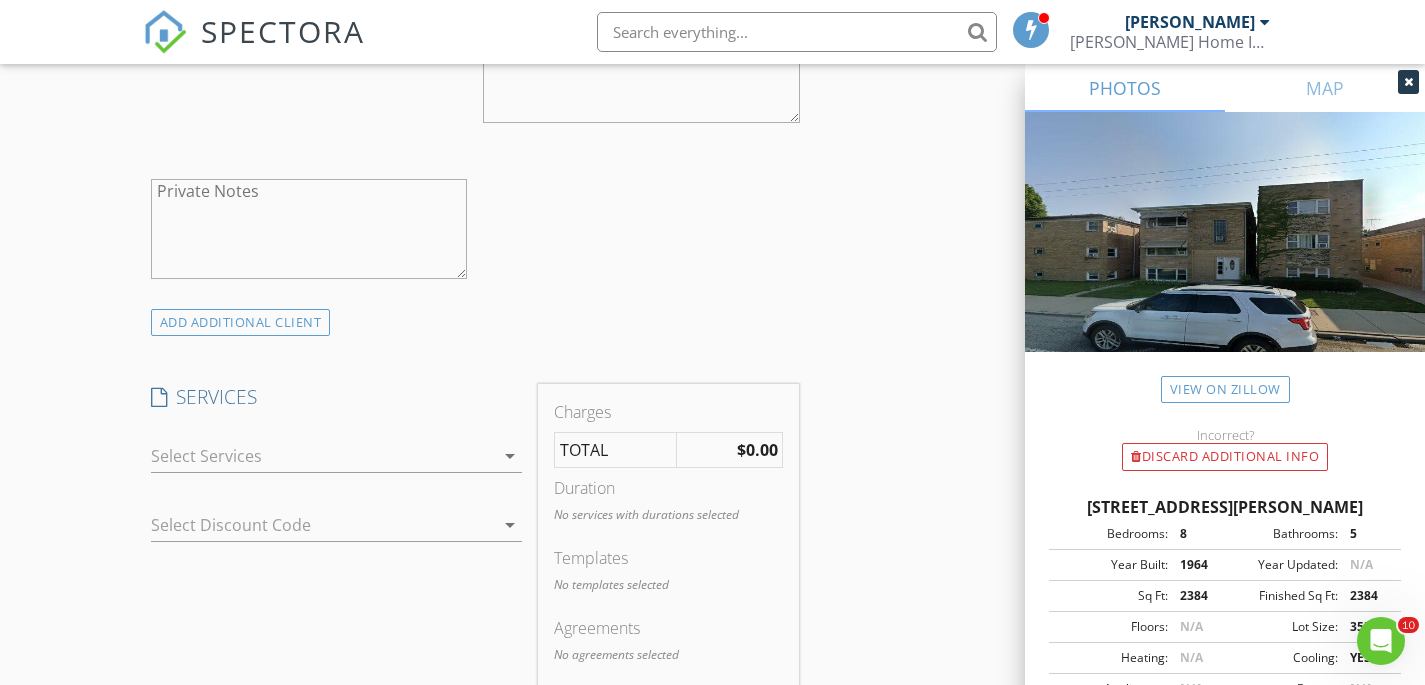 click at bounding box center (323, 456) 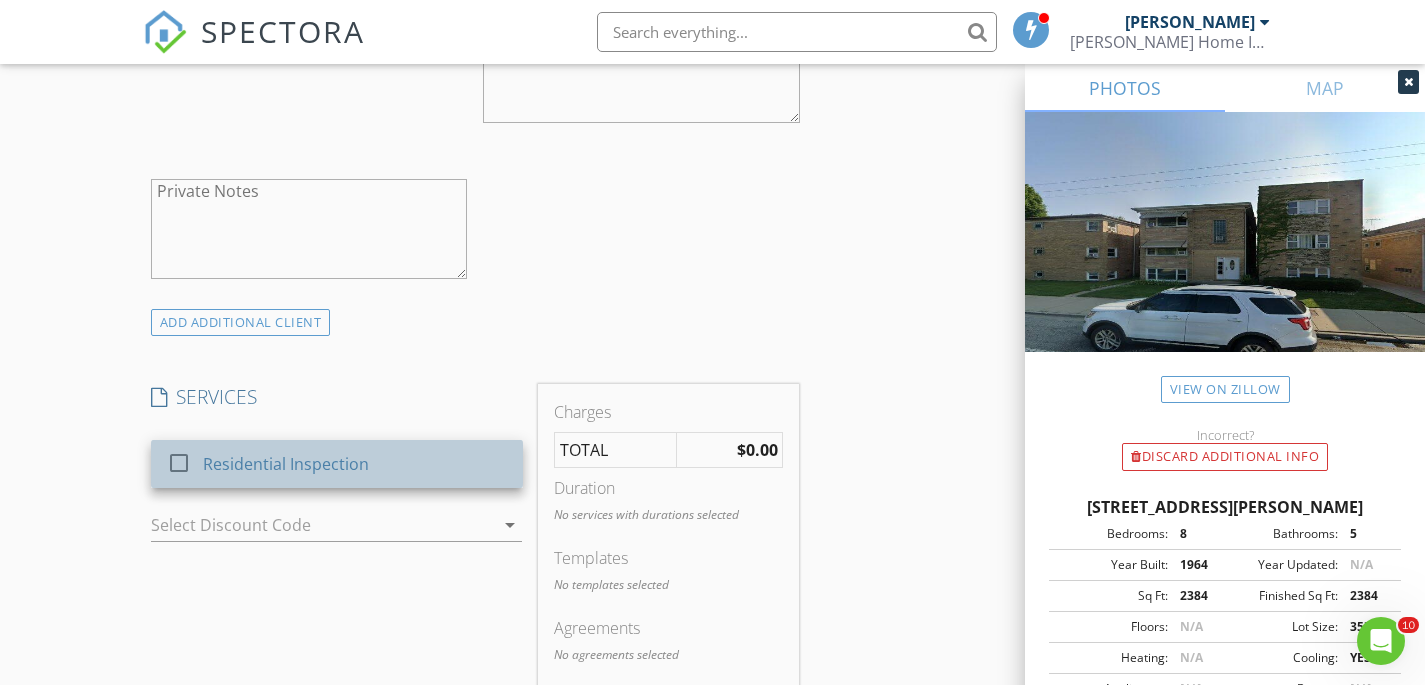 click on "Residential Inspection" at bounding box center (286, 464) 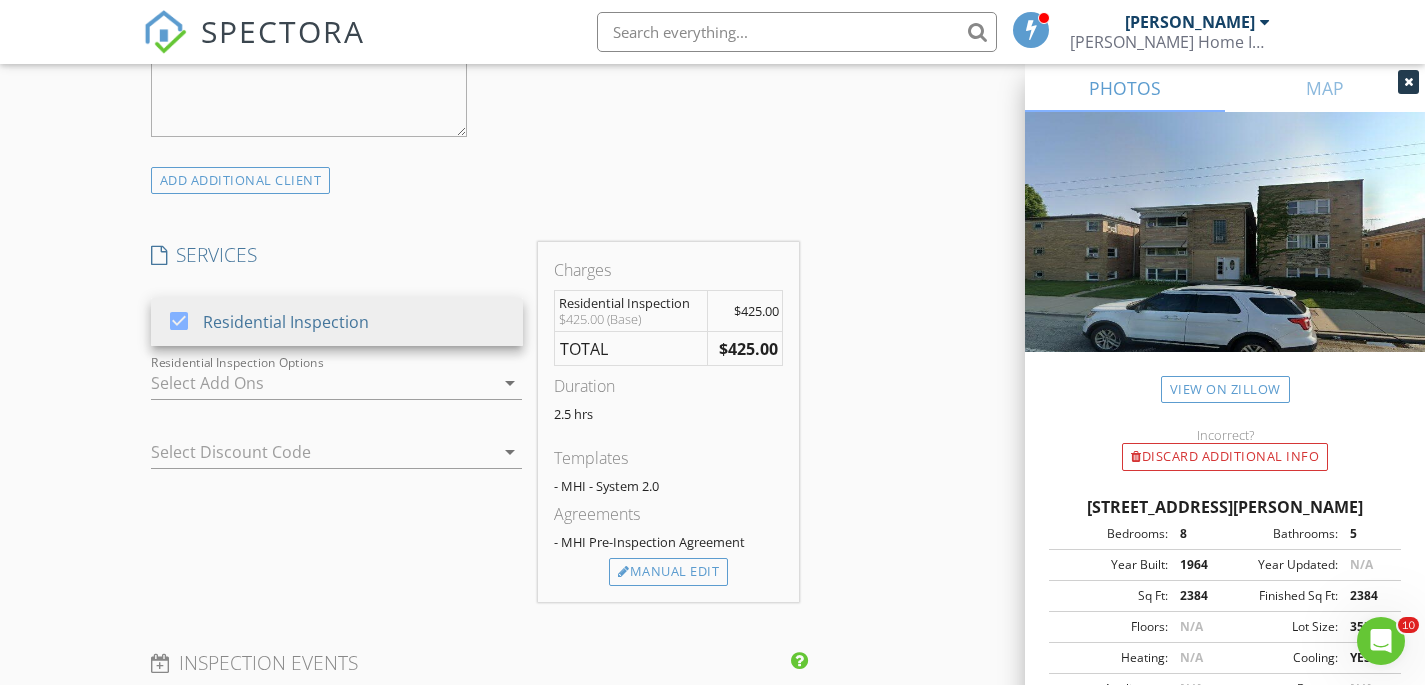 scroll, scrollTop: 1468, scrollLeft: 0, axis: vertical 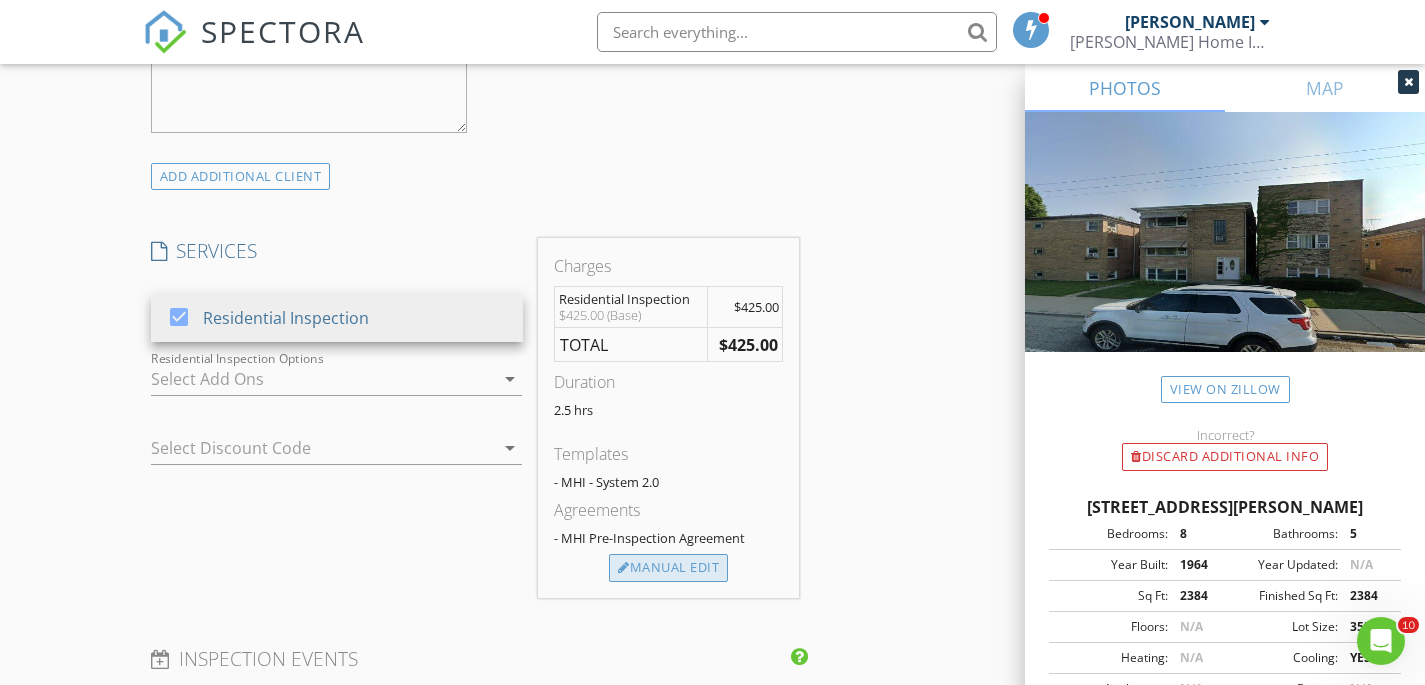 click on "Manual Edit" at bounding box center (668, 568) 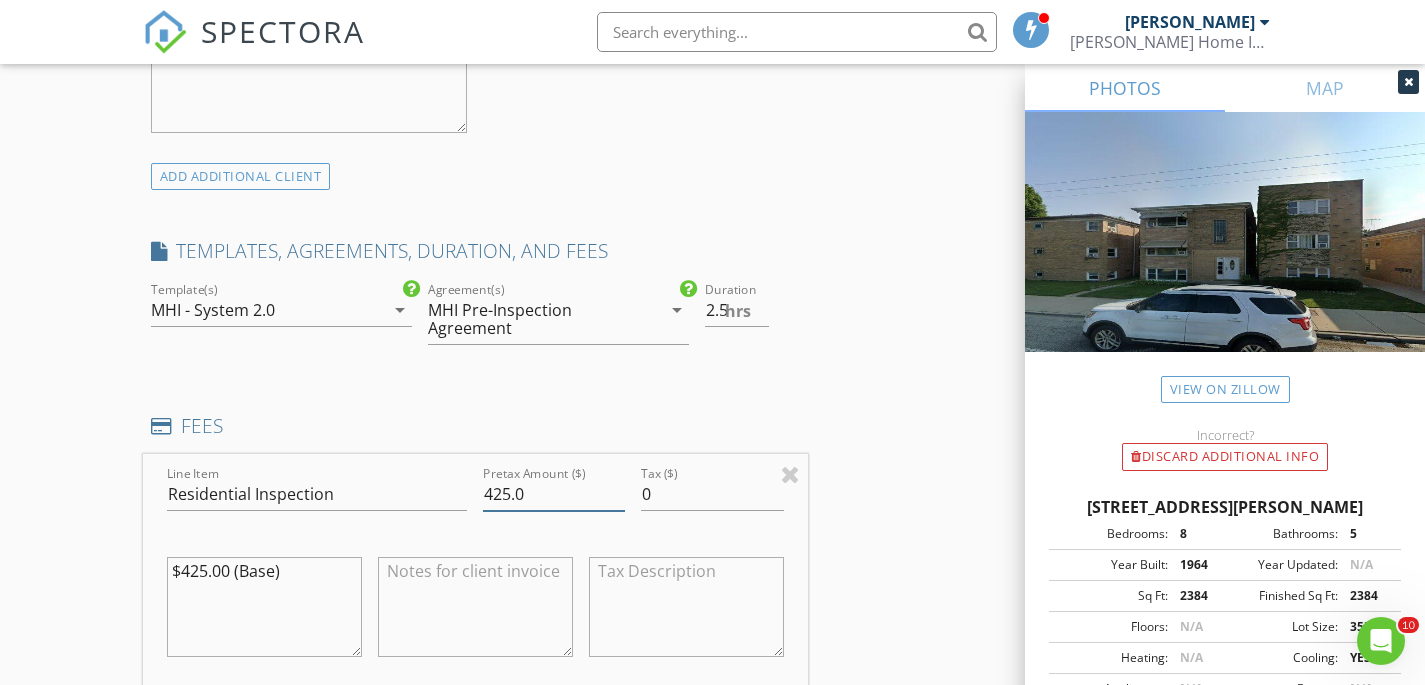 click on "425.0" at bounding box center (554, 494) 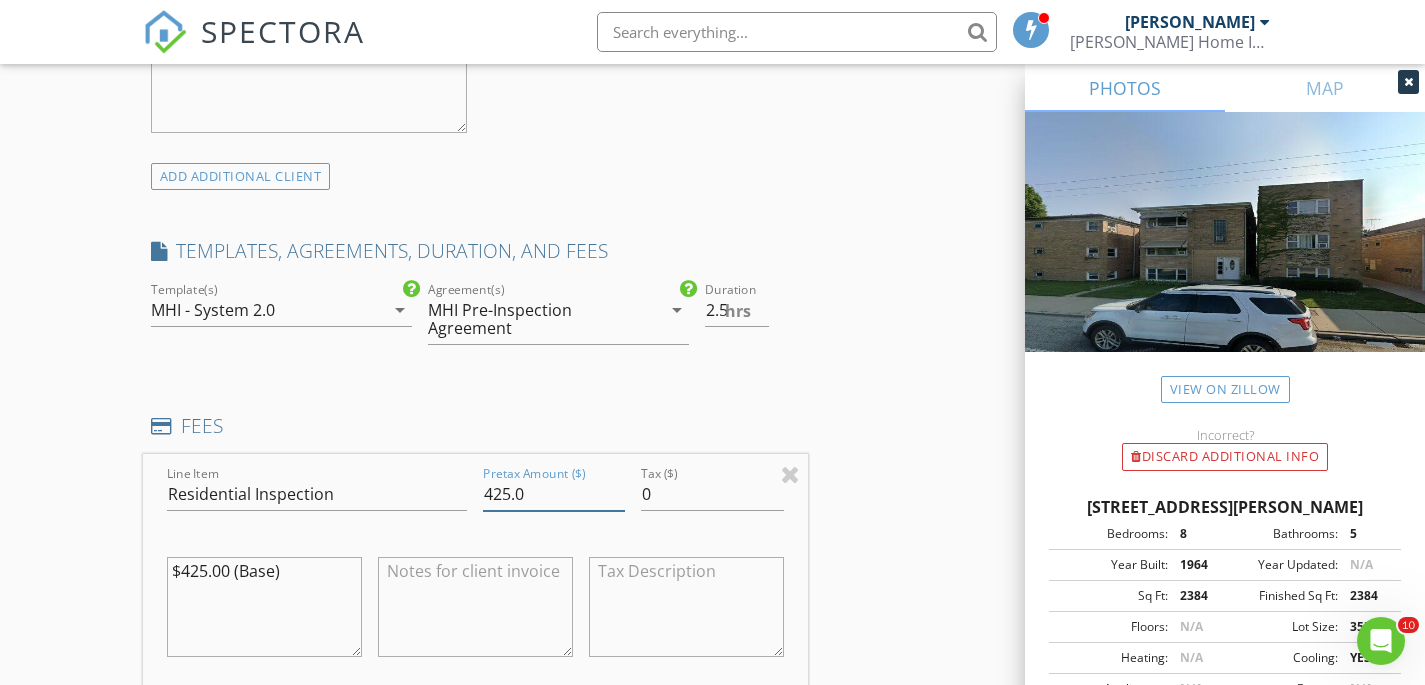 click on "425.0" at bounding box center (554, 494) 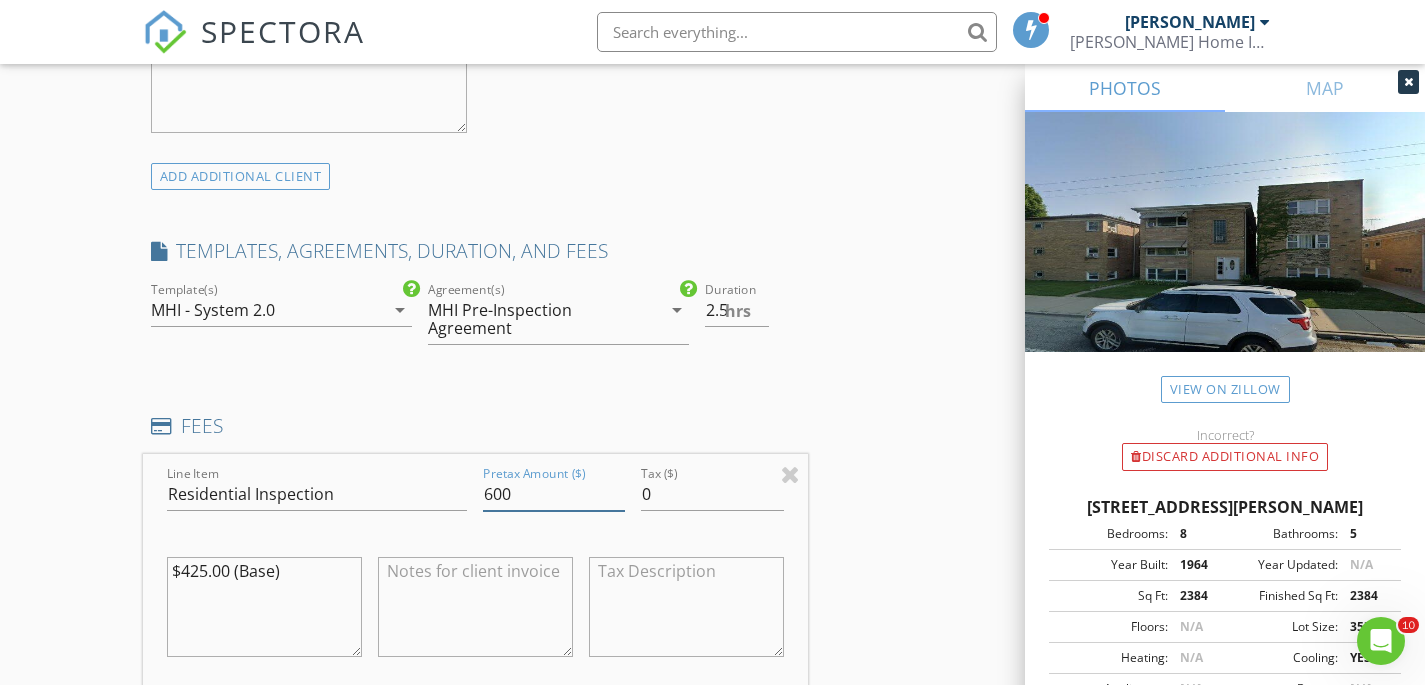 type on "600" 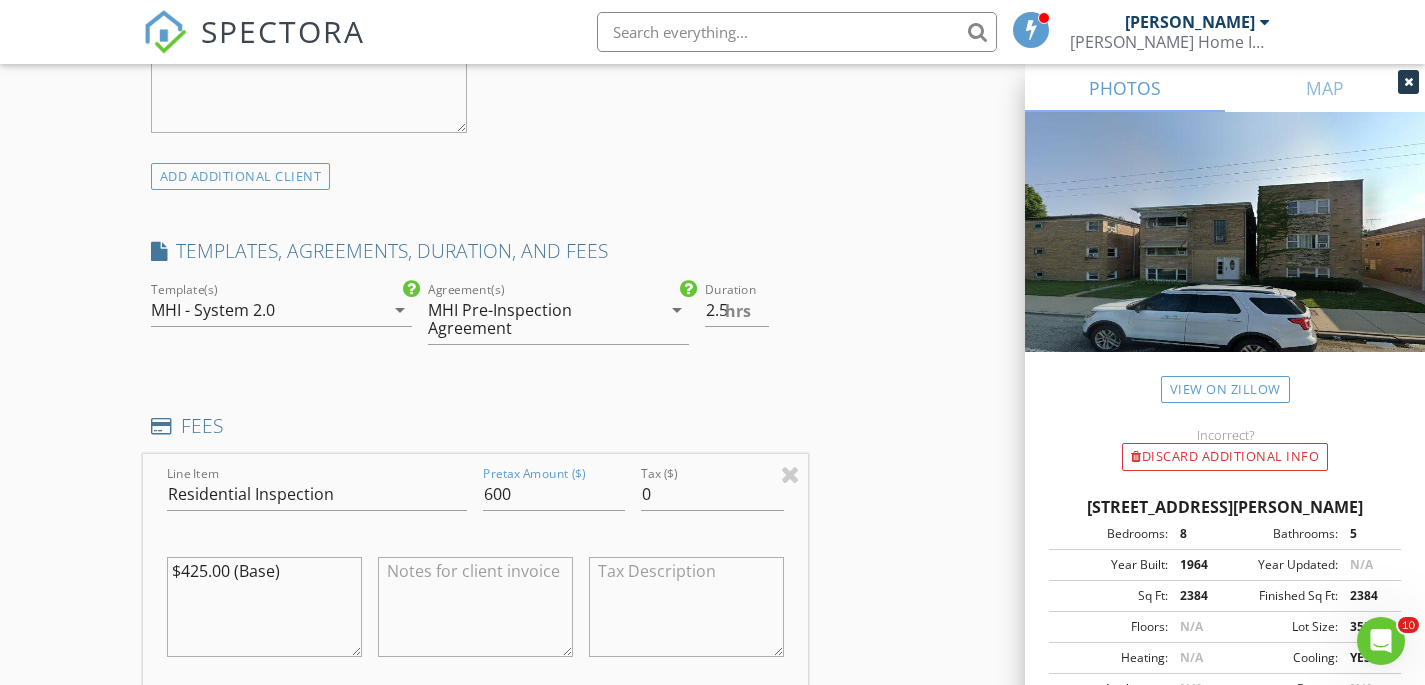 click on "$425.00 (Base)" at bounding box center (264, 607) 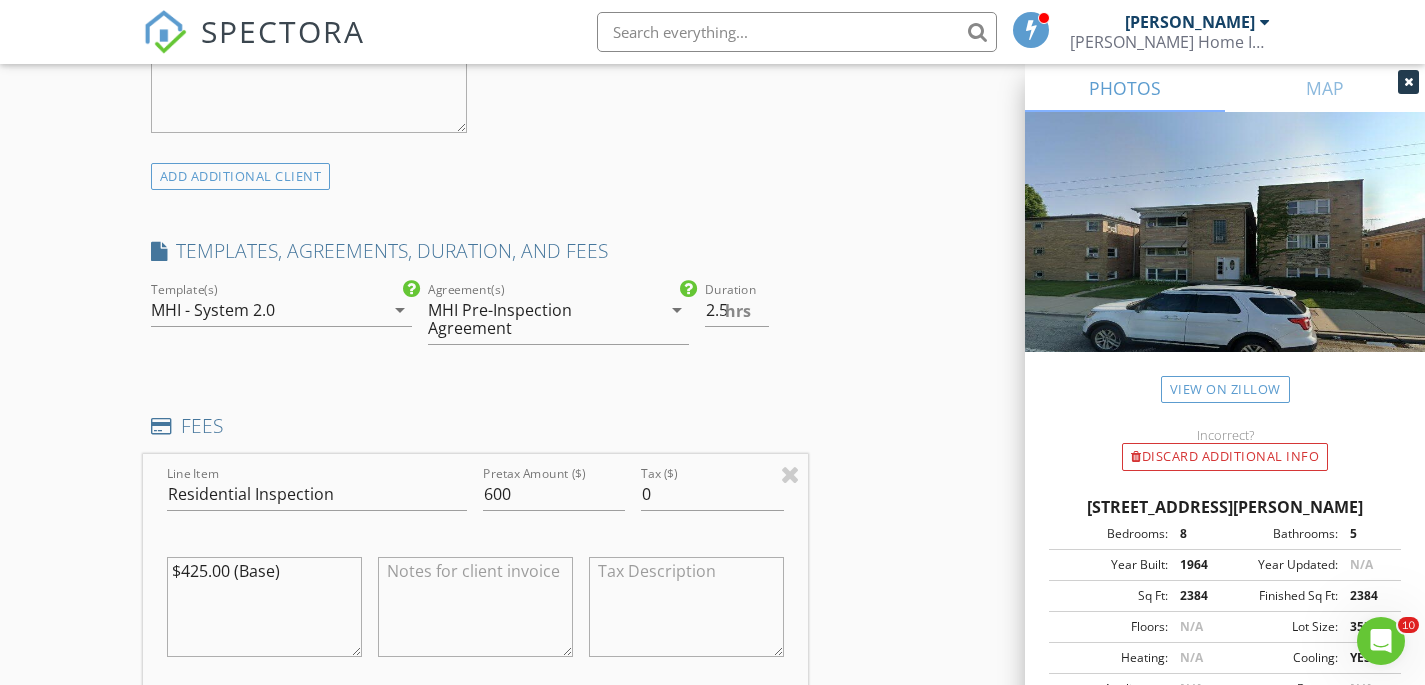 click on "$425.00 (Base)" at bounding box center [264, 607] 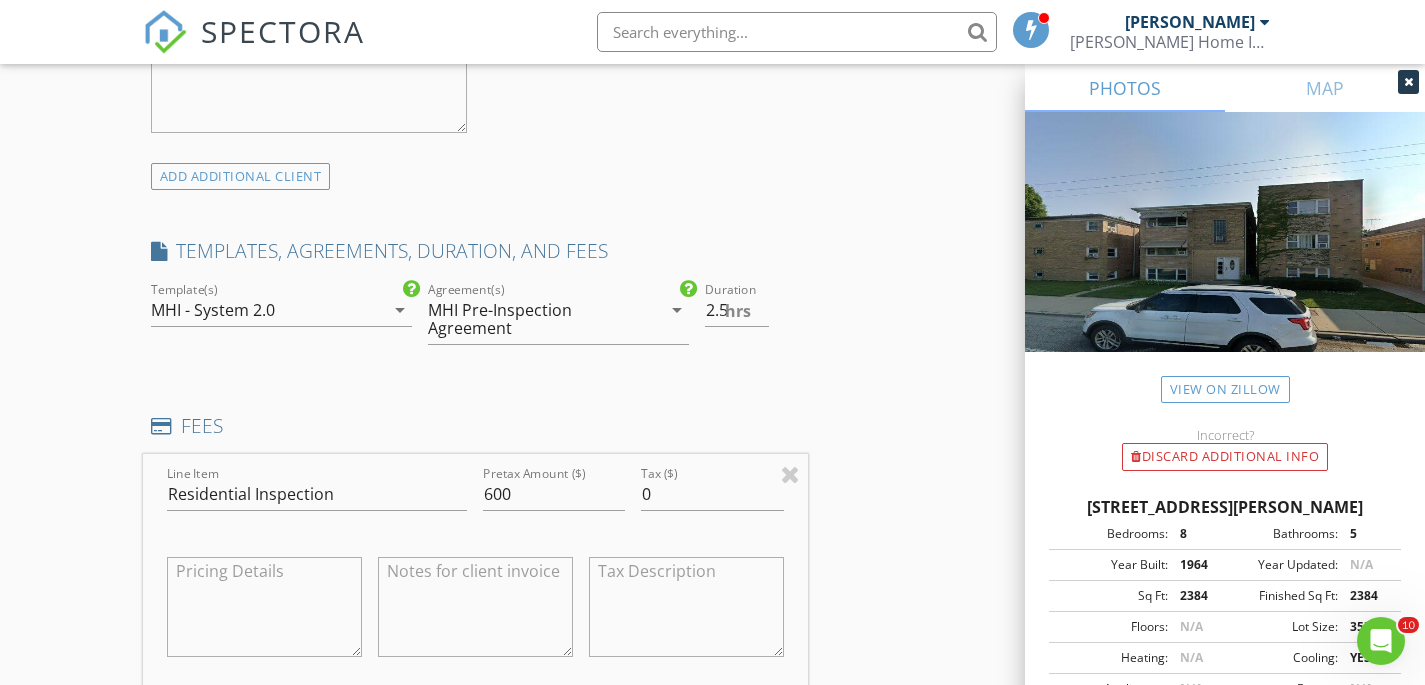 type 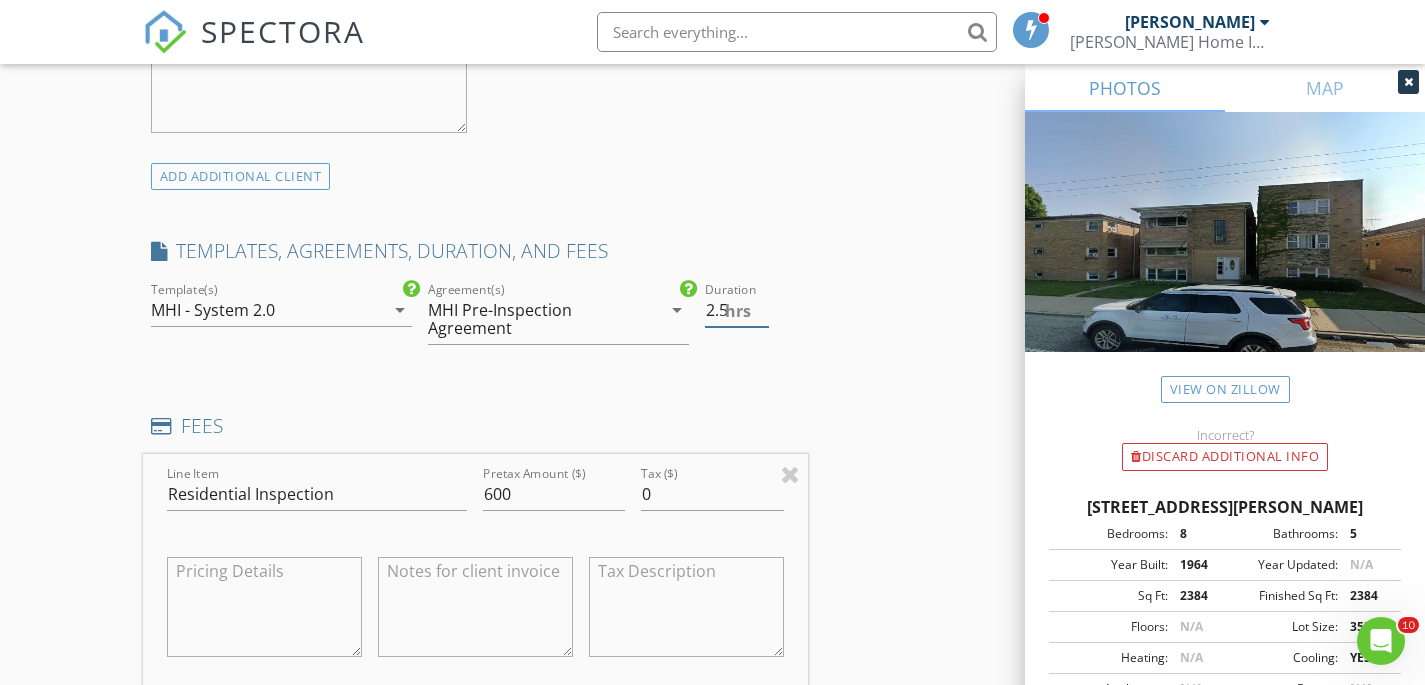 click on "hrs" at bounding box center (738, 311) 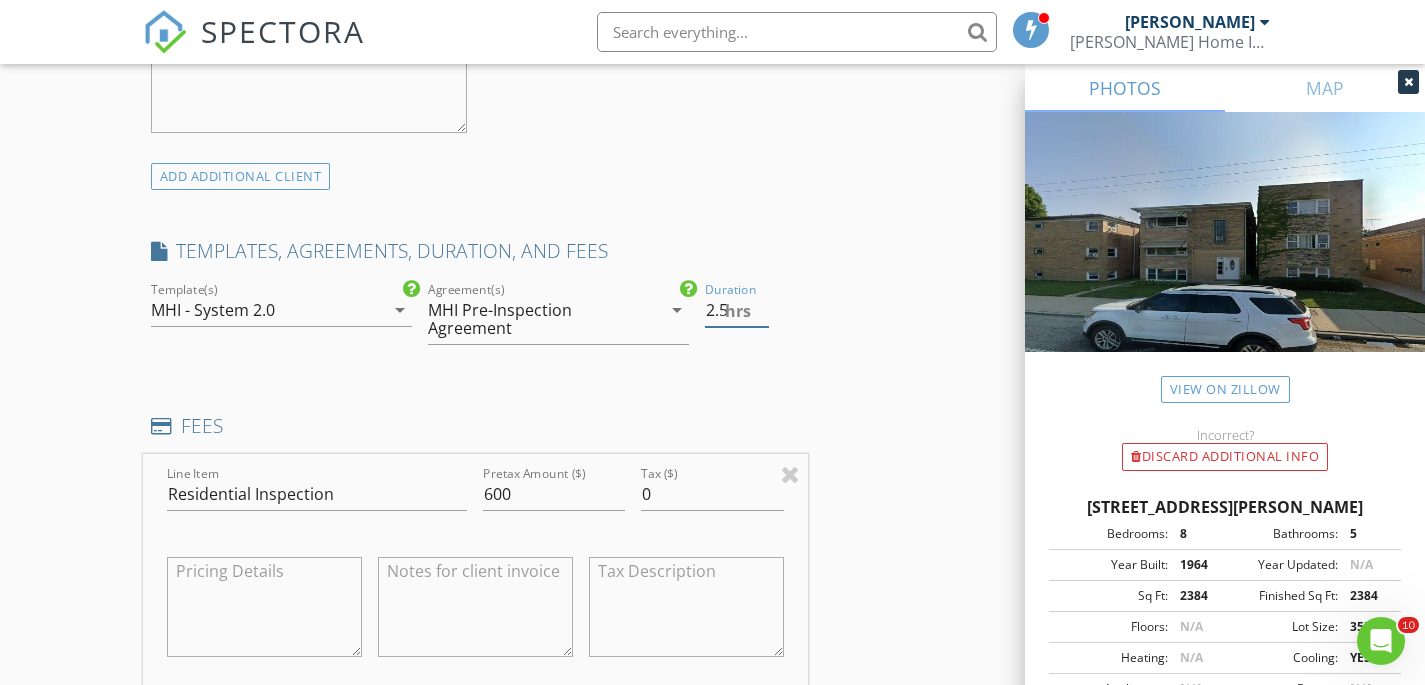 click on "hrs" at bounding box center (738, 311) 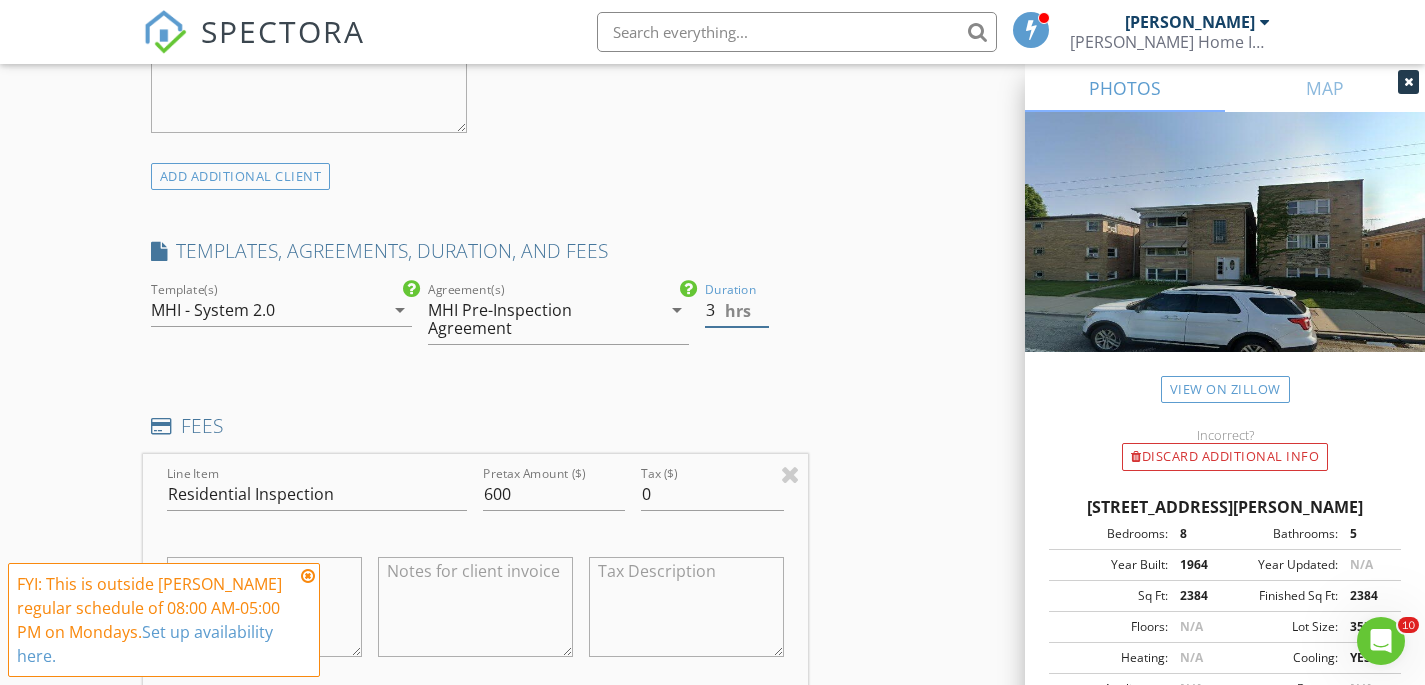 type on "3" 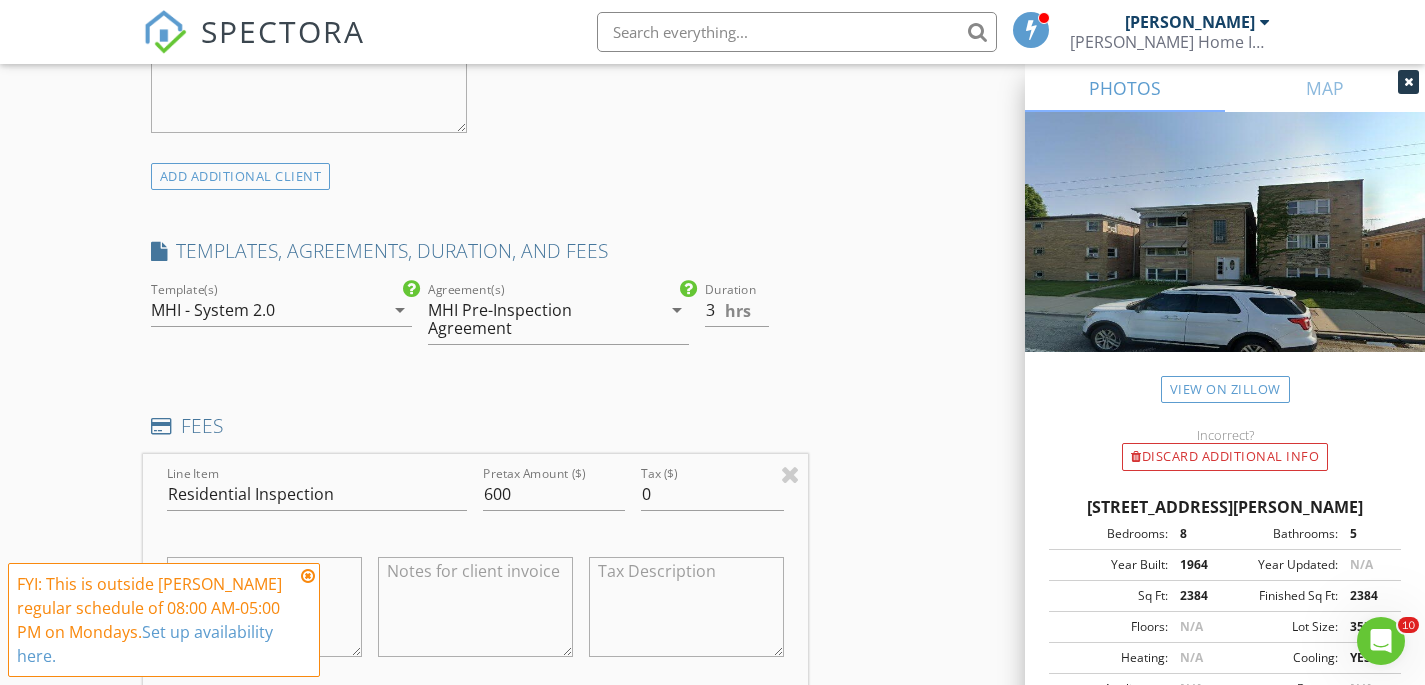 click on "INSPECTOR(S)
check_box   Alex Murphy   PRIMARY   Alex Murphy arrow_drop_down   check_box_outline_blank Alex Murphy specifically requested
Date/Time
07/14/2025 2:30 PM
Location
Address Search       Address 5158 N Elston Ave   Unit   City Chicago   State IL   Zip 60630   County Cook     Square Feet 2384   Year Built 1964   Foundation Basement arrow_drop_down     Alex Murphy     17.2 miles     (24 minutes)
client
check_box Enable Client CC email for this inspection   Client Search     check_box_outline_blank Client is a Company/Organization     First Name Angel   Last Name Vega   Email jamilamvega@yahoo.com   CC Email   Phone 773-426-8104           Notes   Private Notes
ADD ADDITIONAL client
SERVICES
check_box   Residential Inspection   Residential Inspection arrow_drop_down" at bounding box center [475, 463] 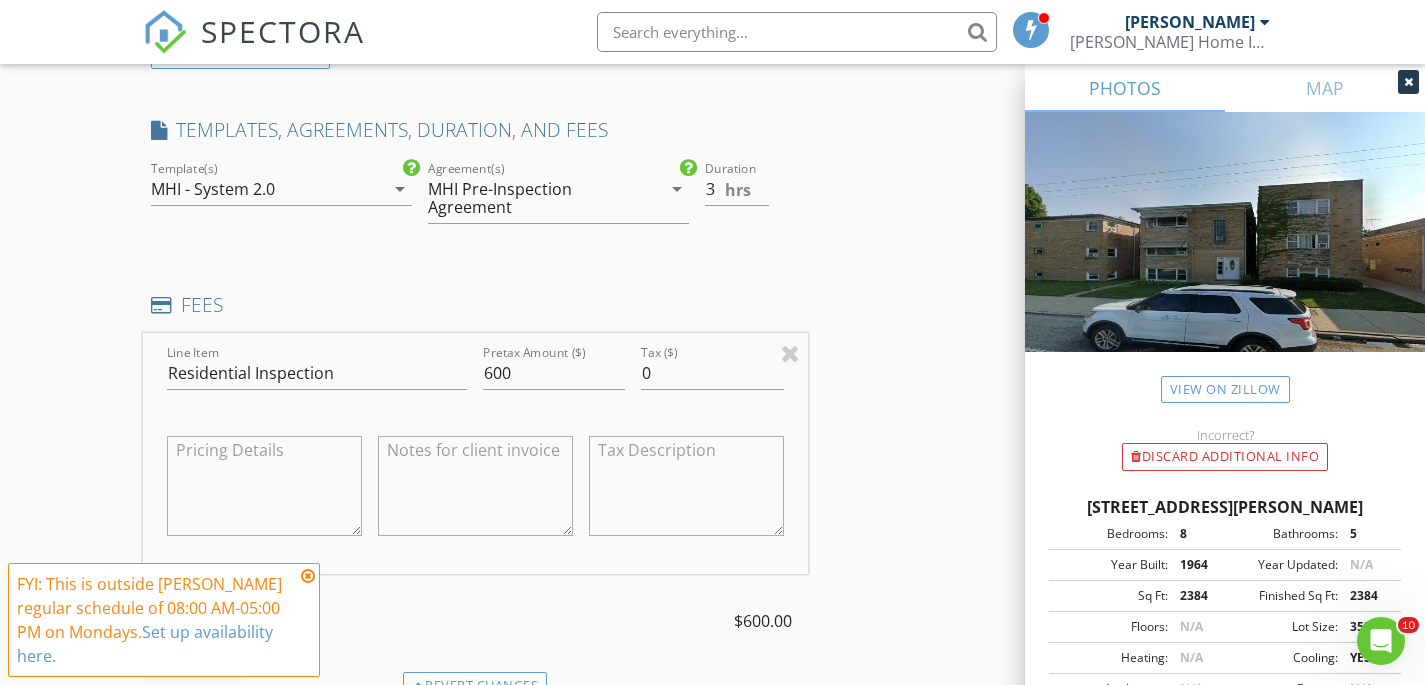 scroll, scrollTop: 1664, scrollLeft: 0, axis: vertical 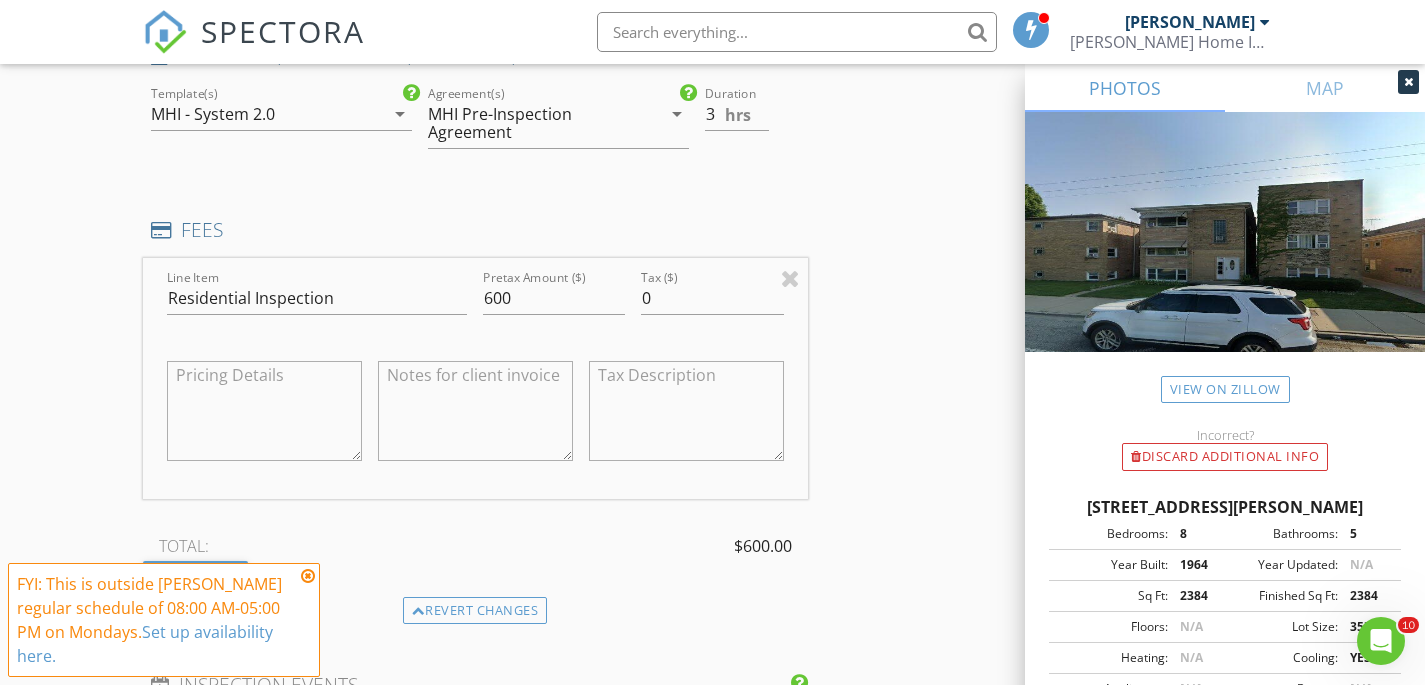 click at bounding box center (308, 576) 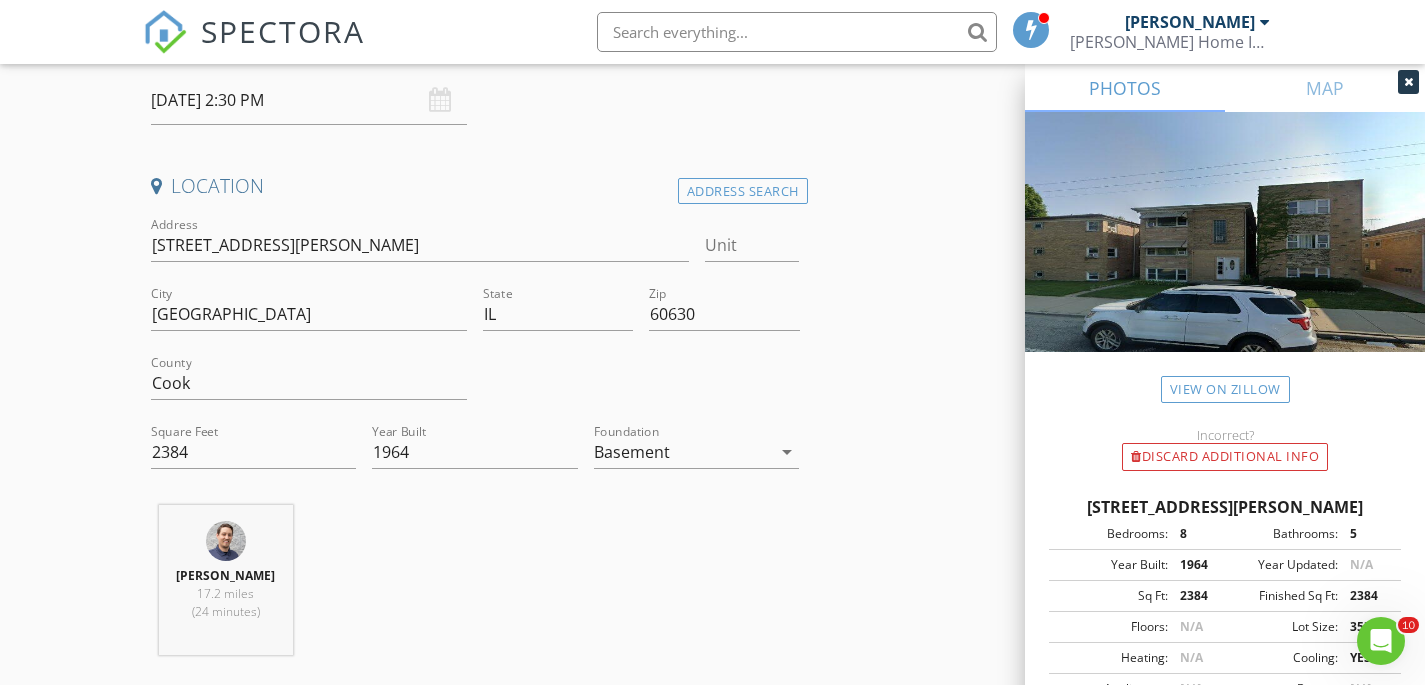 scroll, scrollTop: 351, scrollLeft: 0, axis: vertical 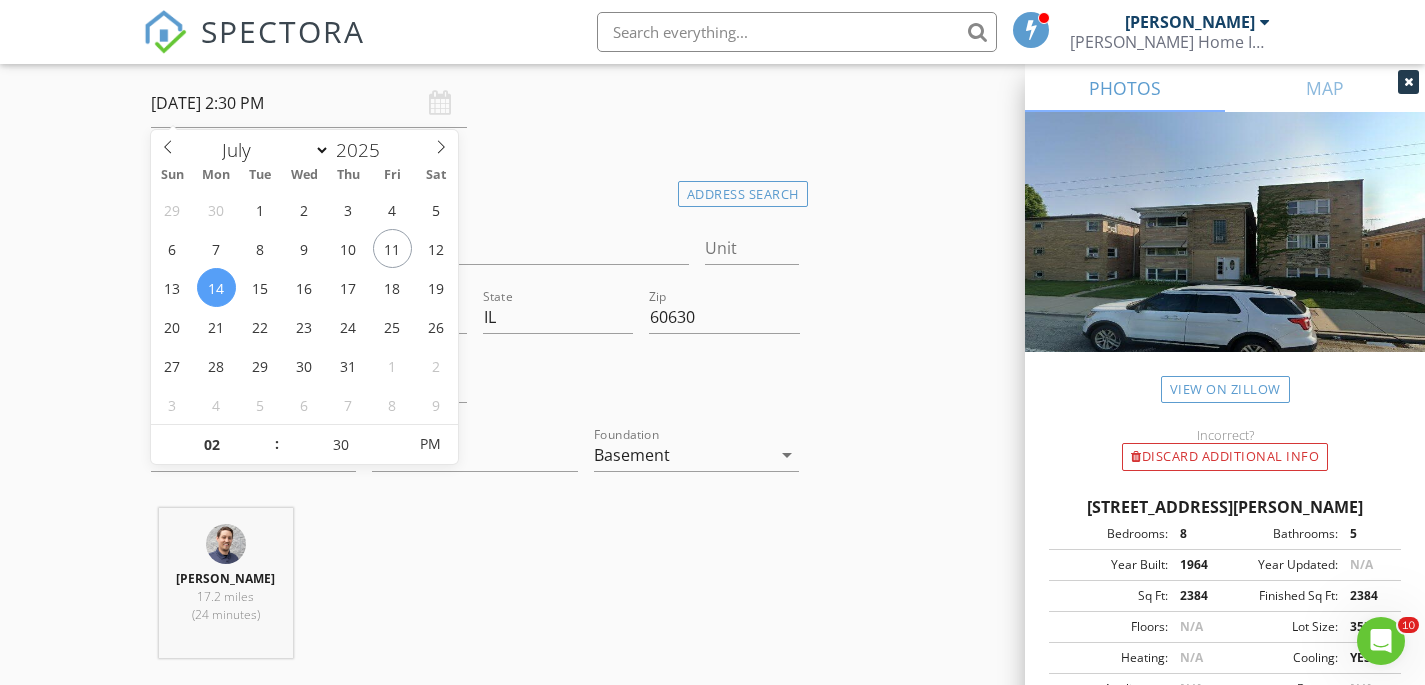 click on "07/14/2025 2:30 PM" at bounding box center [309, 103] 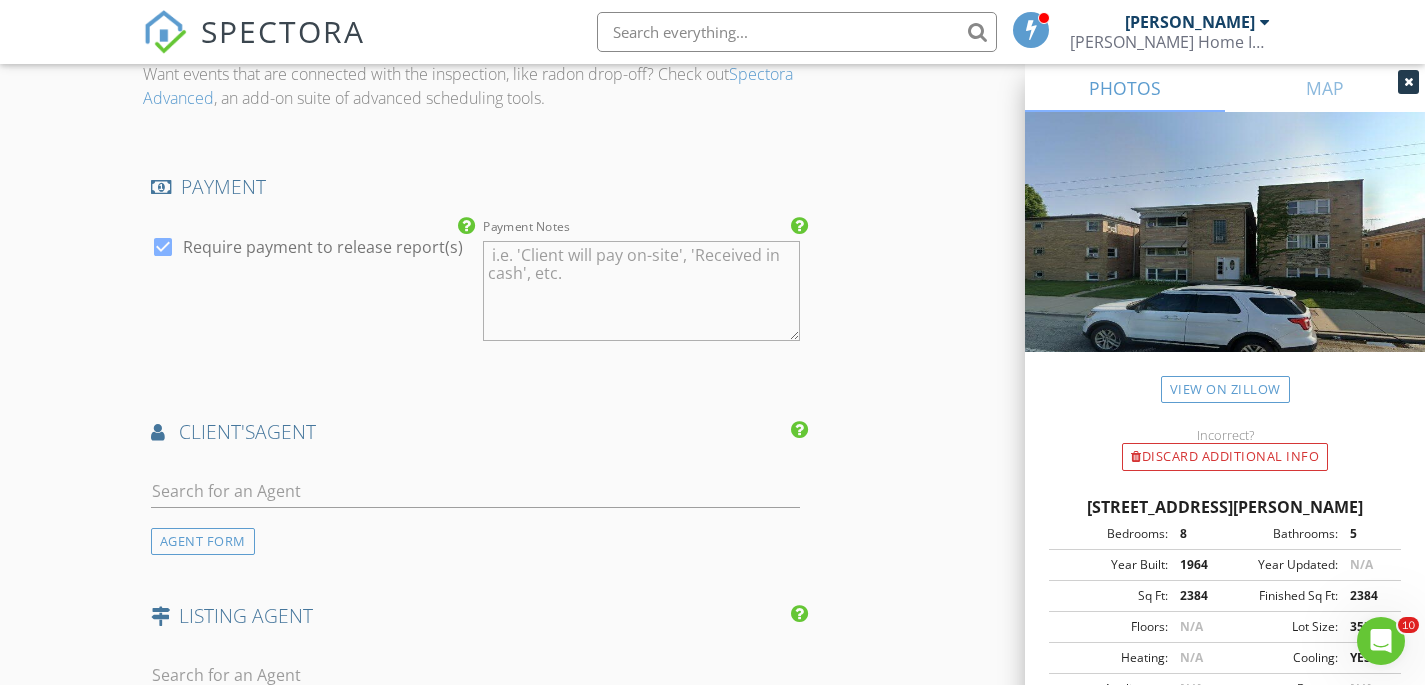 scroll, scrollTop: 2350, scrollLeft: 0, axis: vertical 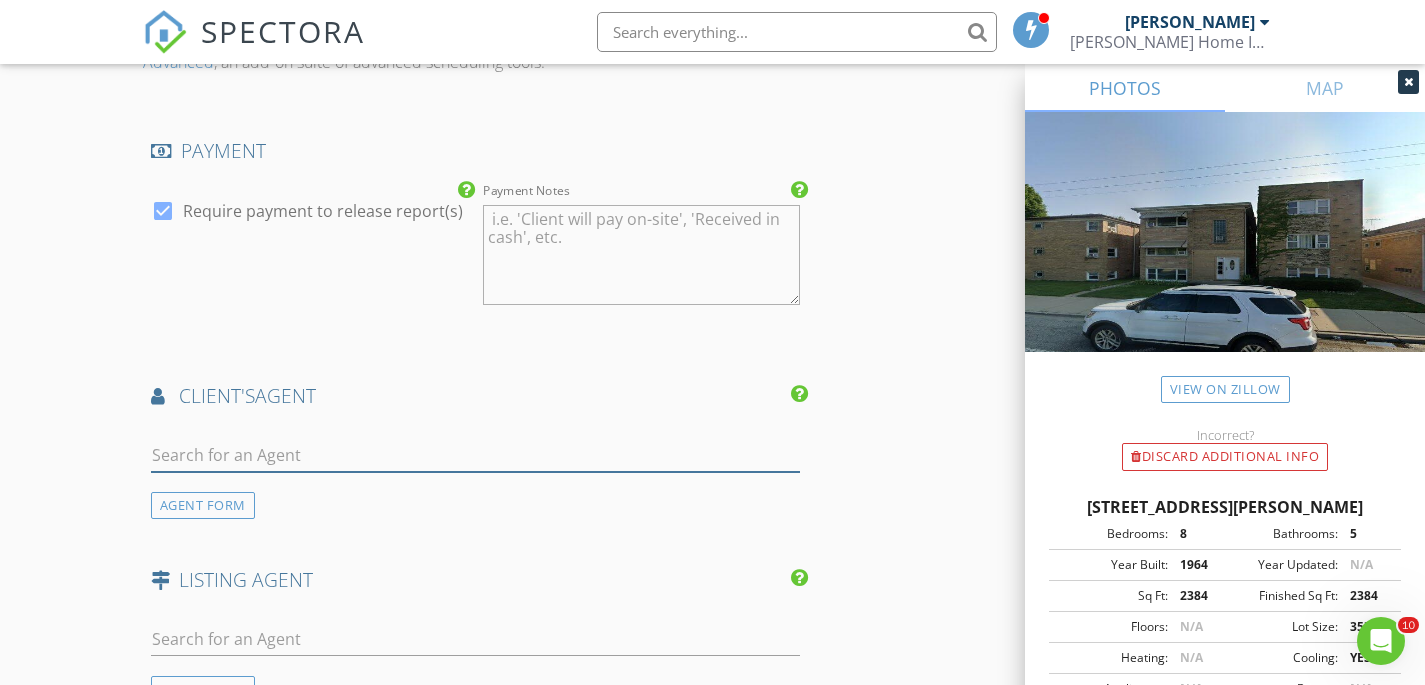 click at bounding box center (475, 455) 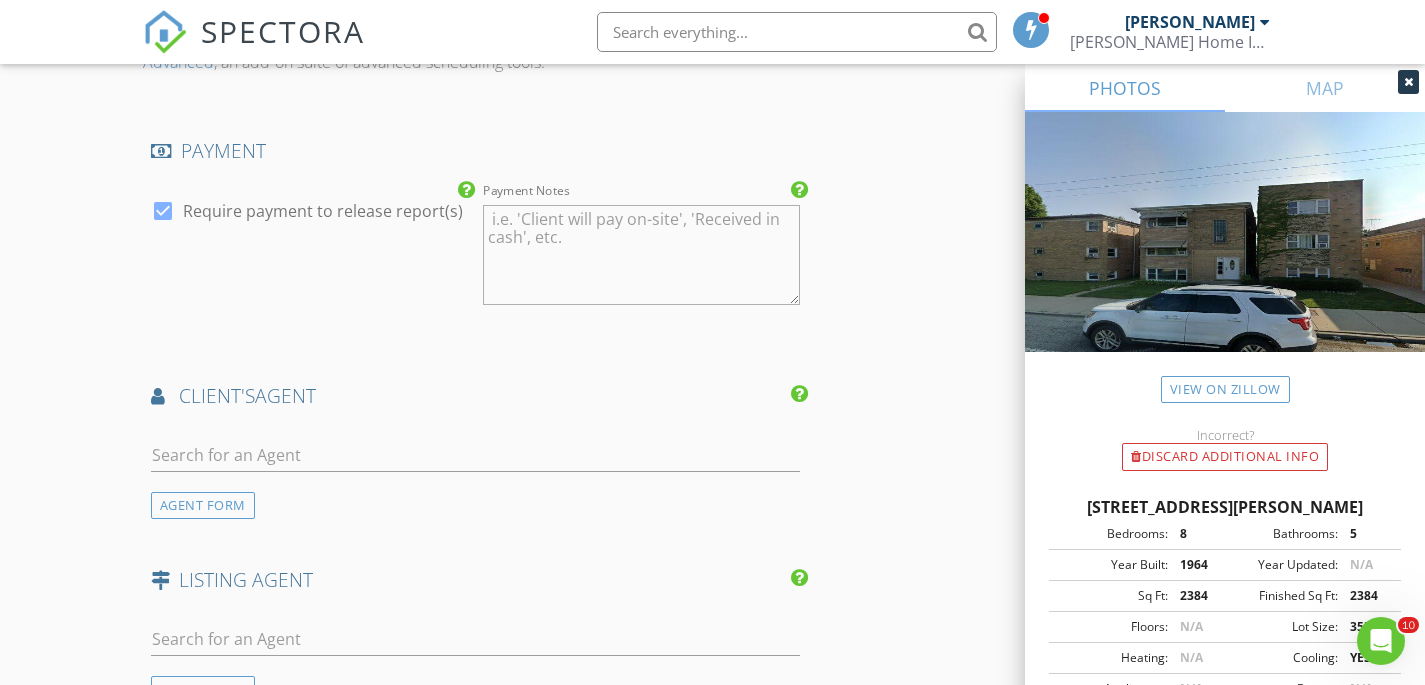 click on "Payment Notes" at bounding box center (641, 255) 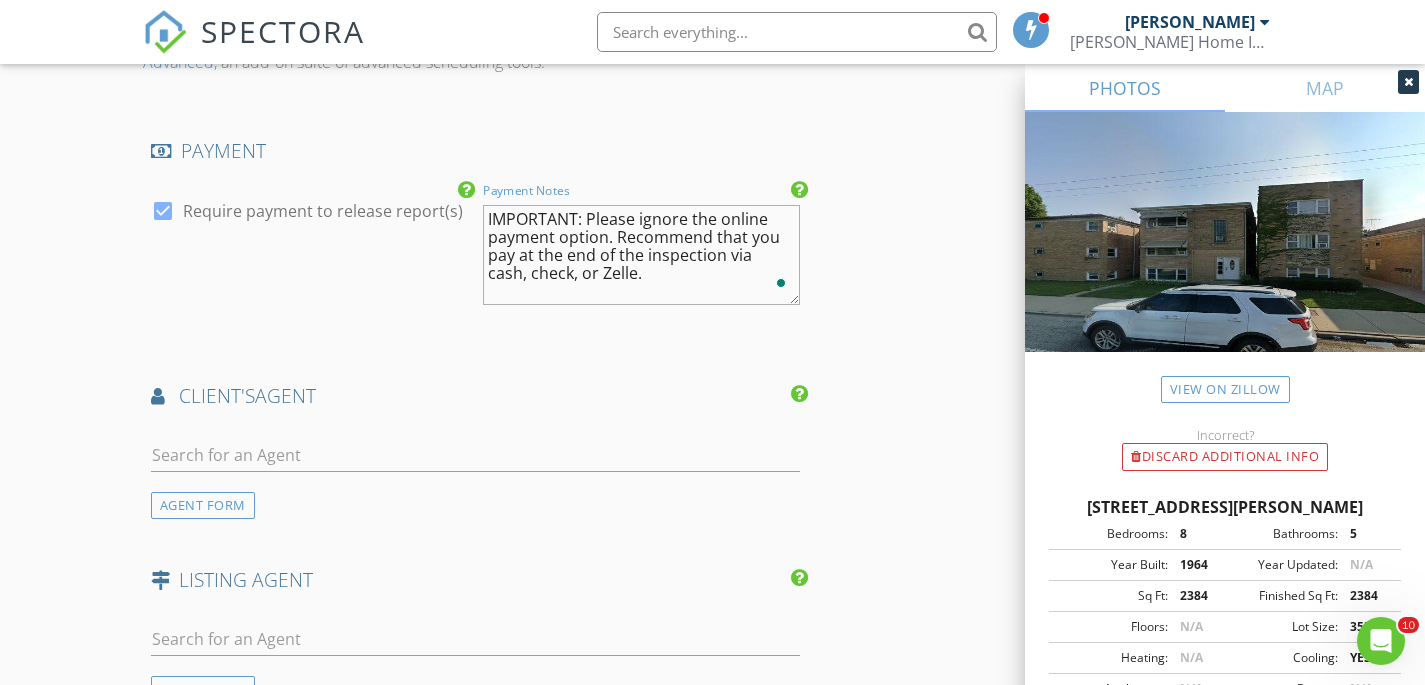 click on "IMPORTANT: Please ignore the online payment option. Recommend that you pay at the end of the inspection via cash, check, or Zelle." at bounding box center (641, 255) 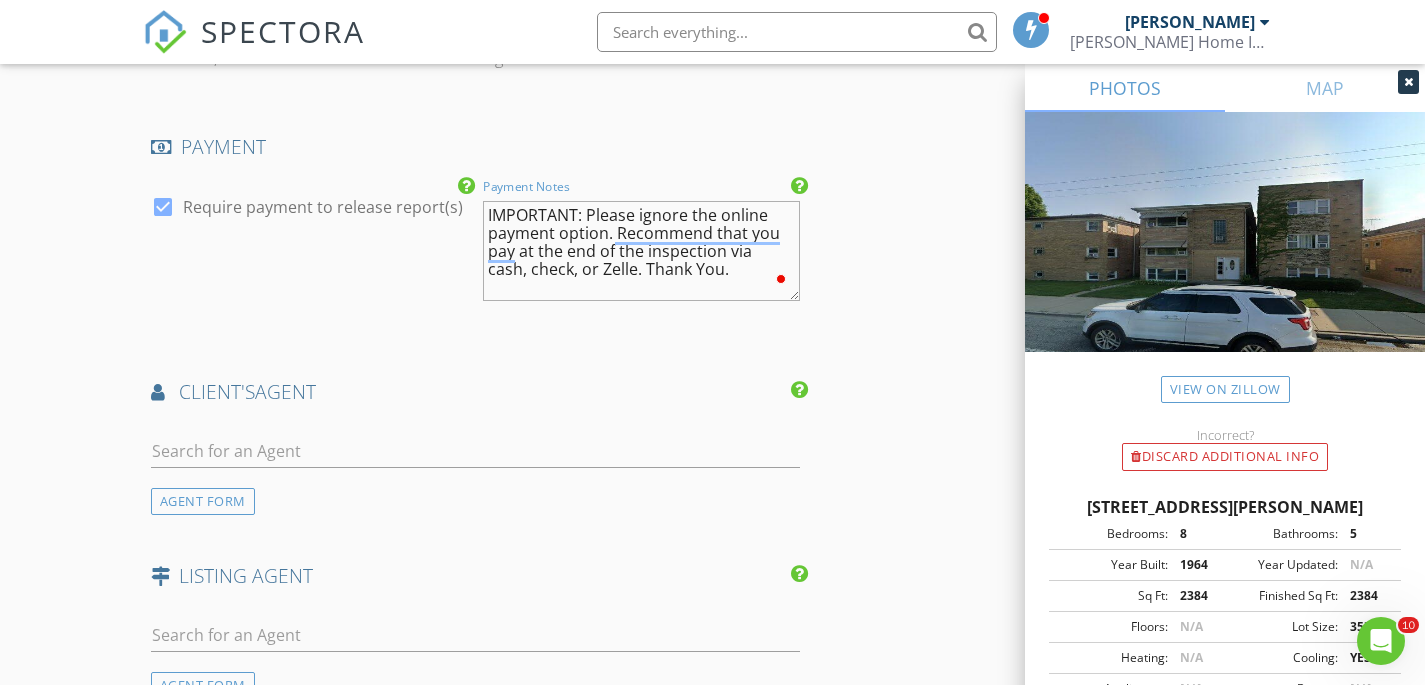 scroll, scrollTop: 2354, scrollLeft: 0, axis: vertical 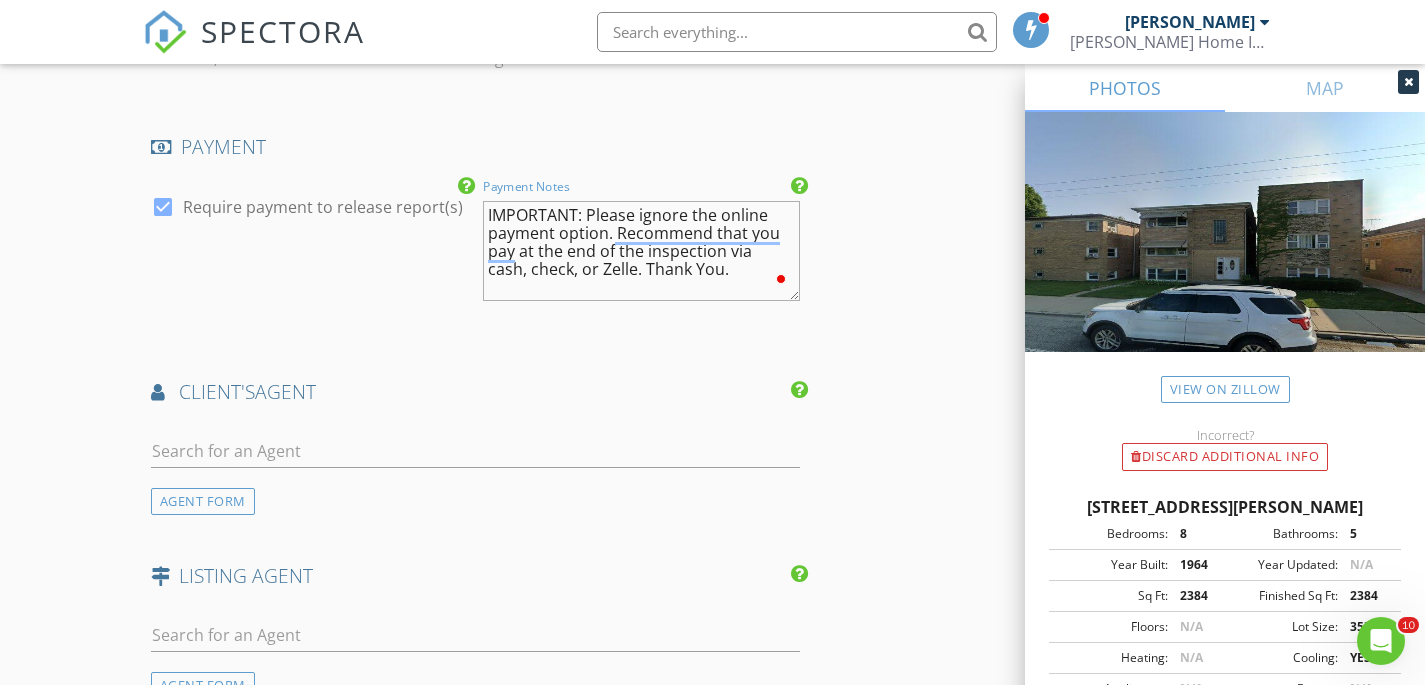 type on "IMPORTANT: Please ignore the online payment option. Recommend that you pay at the end of the inspection via cash, check, or Zelle. Thank You." 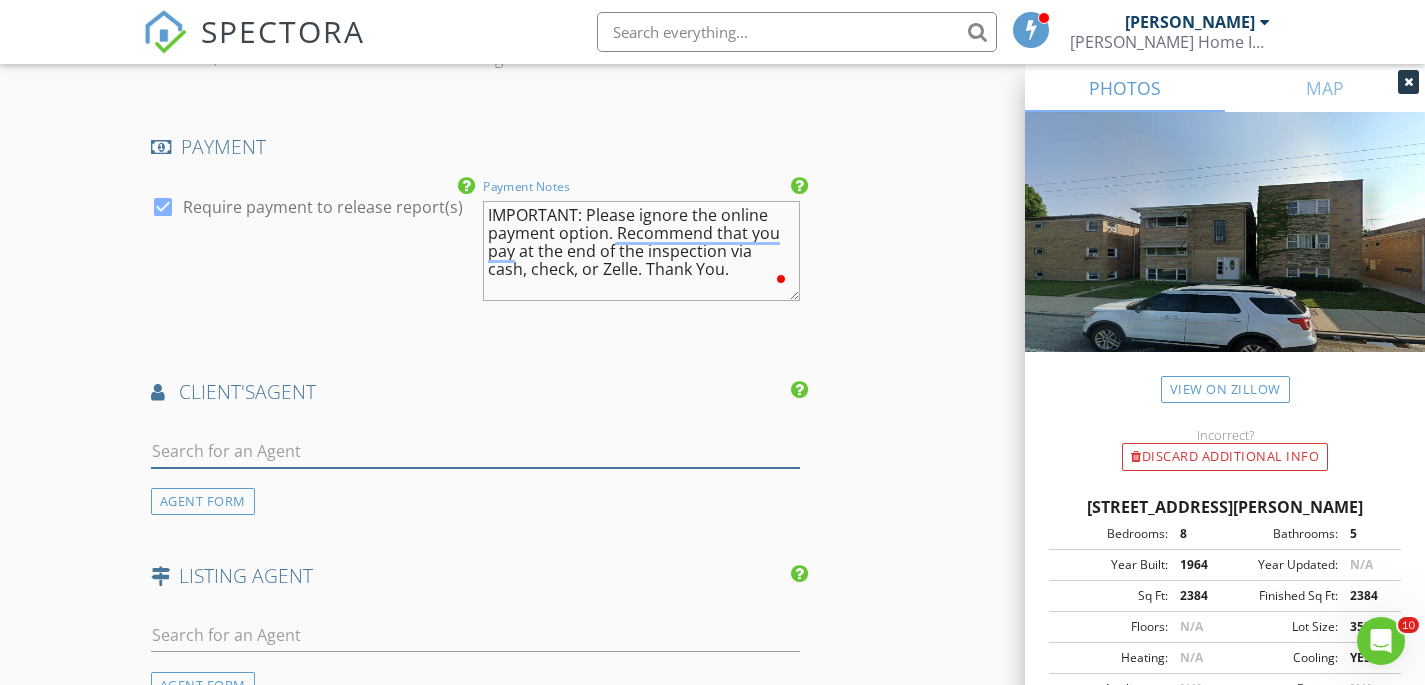 click at bounding box center (475, 451) 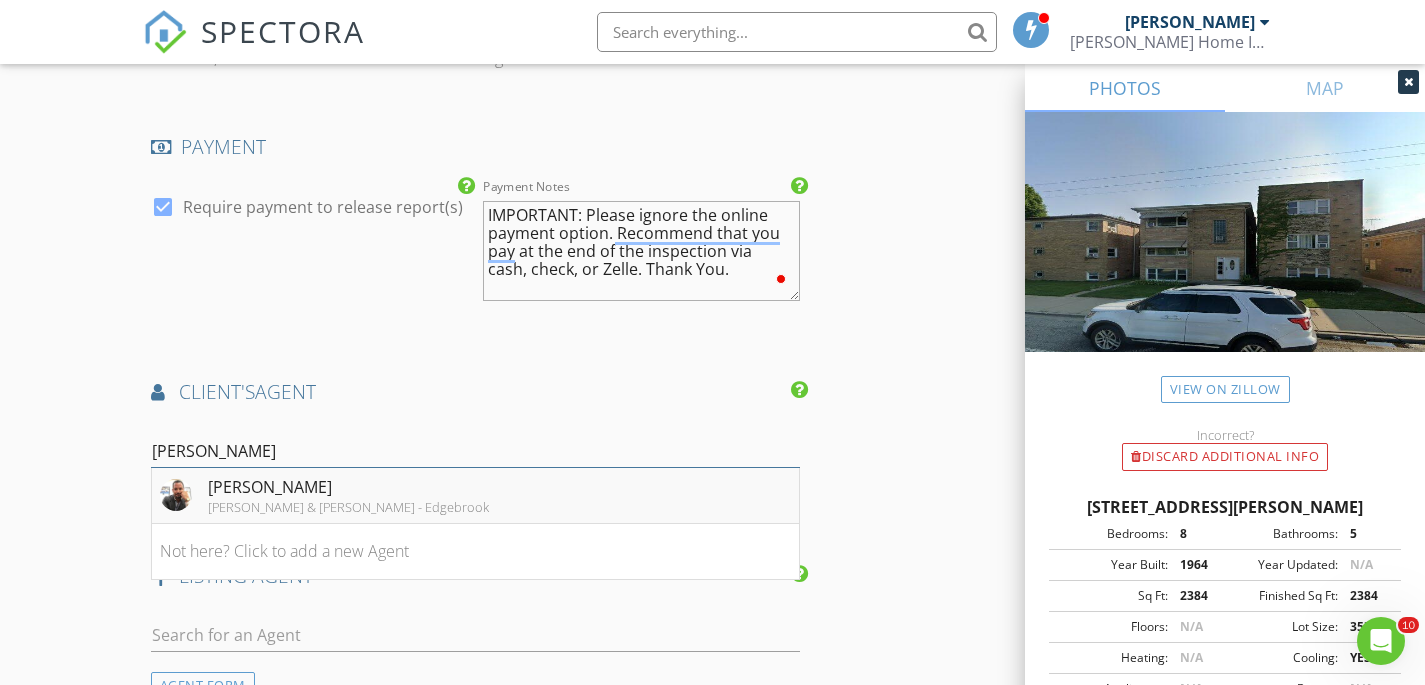 type on "[PERSON_NAME]" 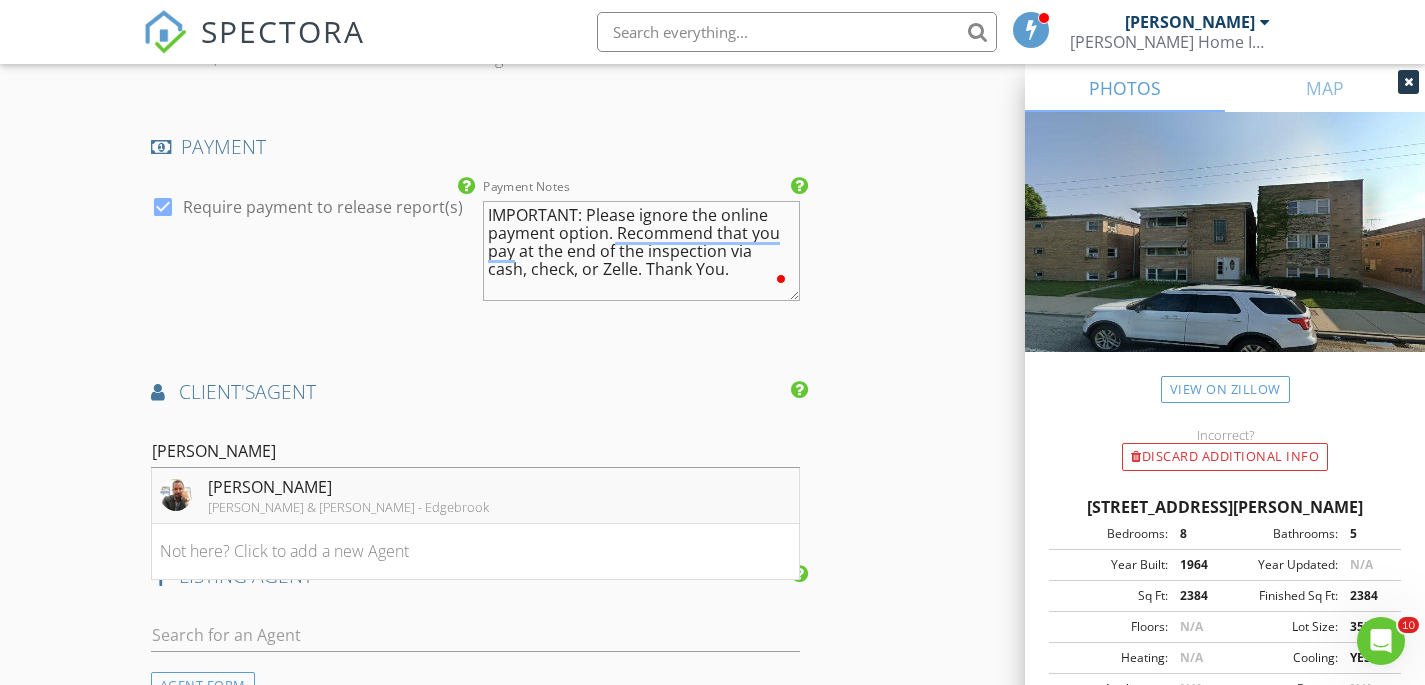 click on "[PERSON_NAME]" at bounding box center [348, 487] 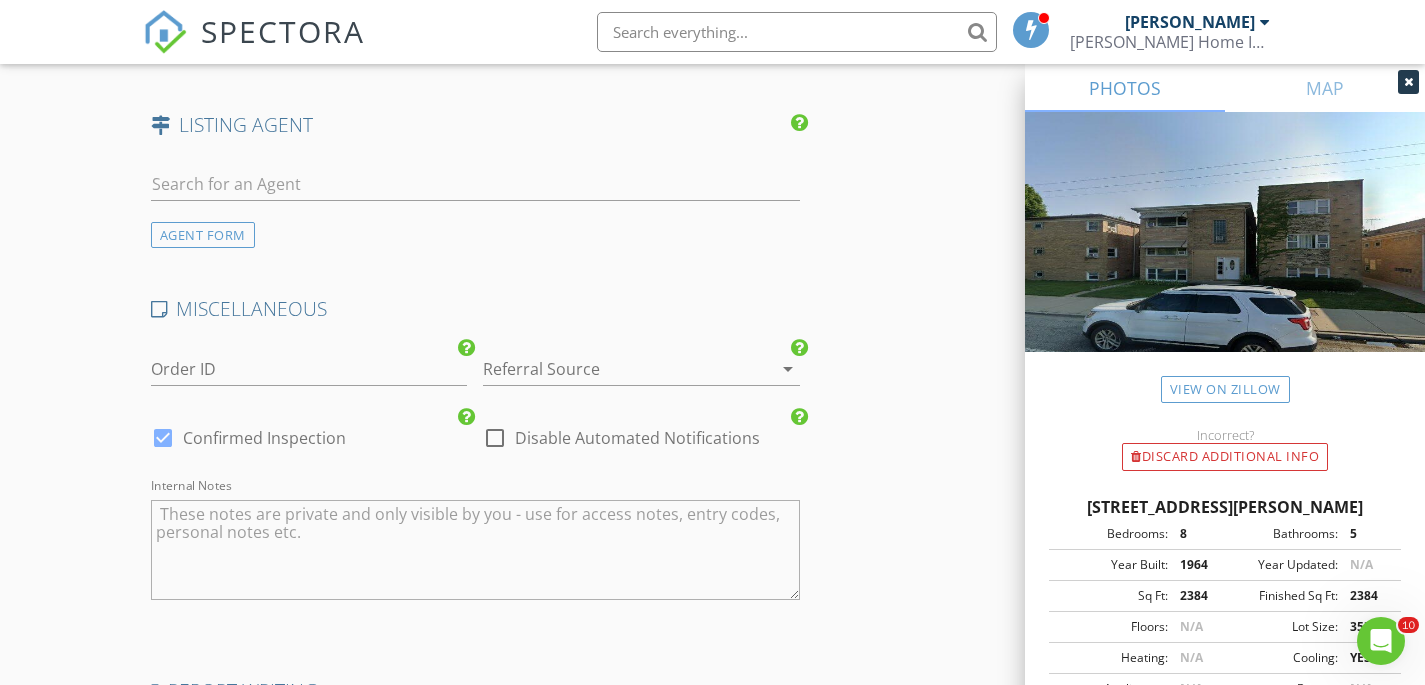 scroll, scrollTop: 3360, scrollLeft: 0, axis: vertical 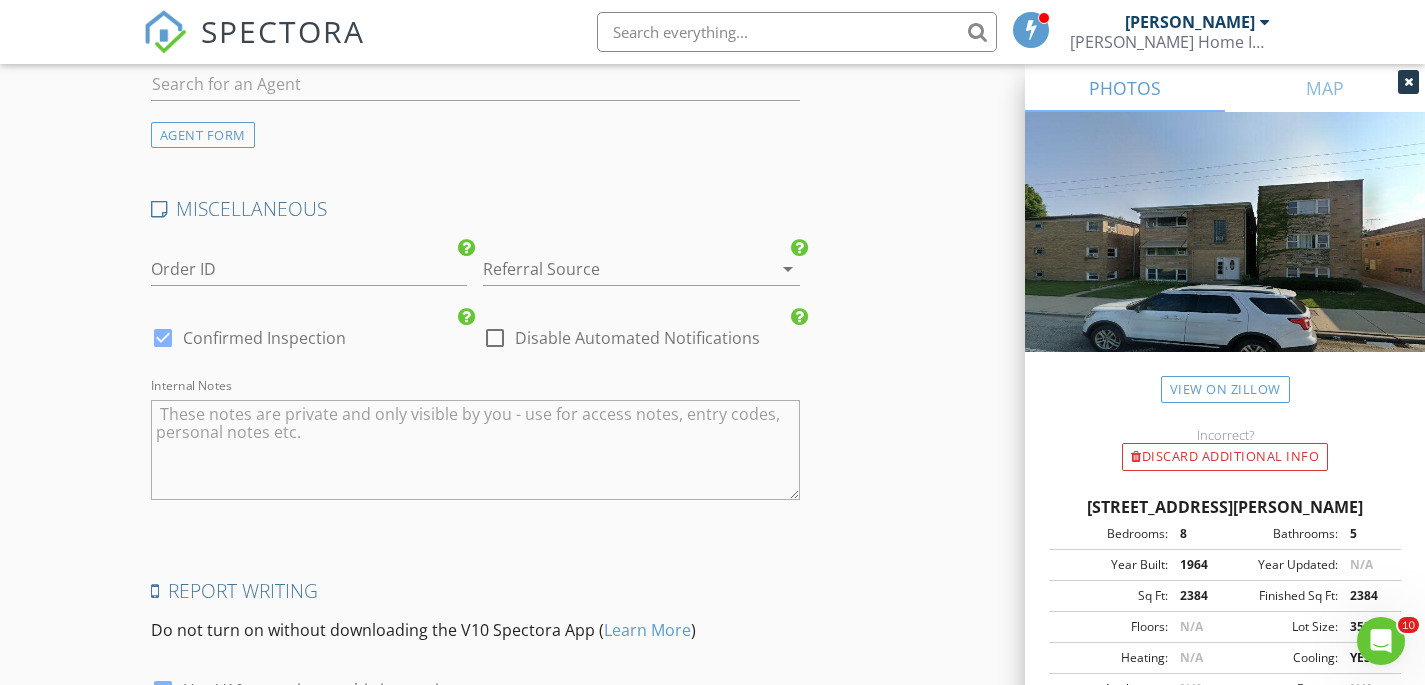 click at bounding box center [613, 269] 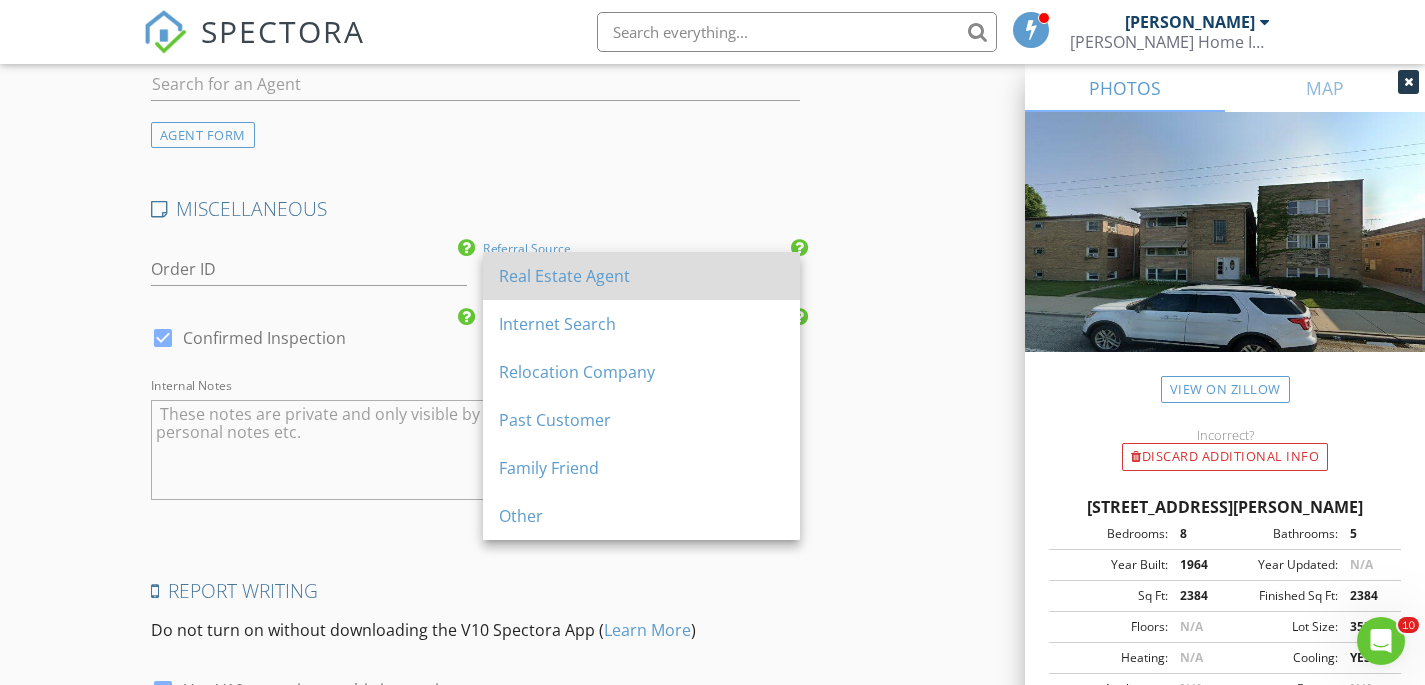 click on "Real Estate Agent" at bounding box center [641, 276] 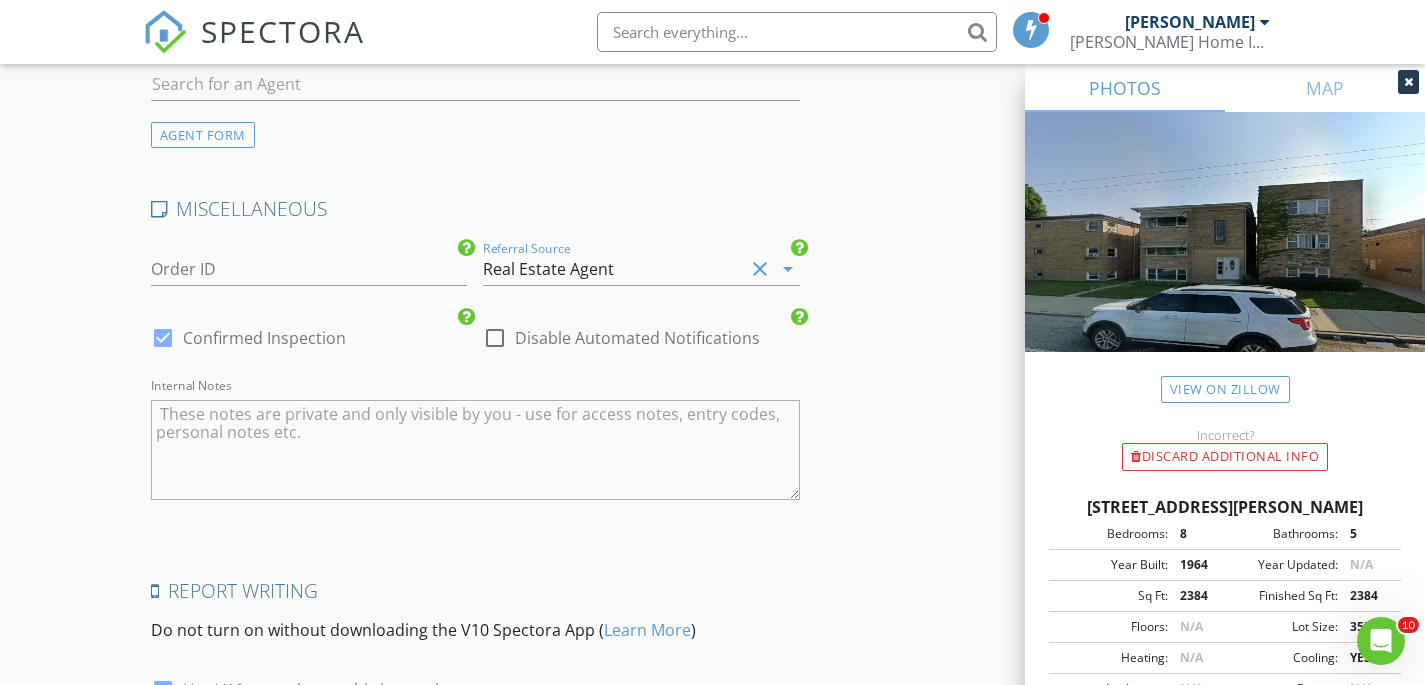 click on "INSPECTOR(S)
check_box   Alex Murphy   PRIMARY   Alex Murphy arrow_drop_down   check_box_outline_blank Alex Murphy specifically requested
Date/Time
07/14/2025 2:30 PM
Location
Address Search       Address 5158 N Elston Ave   Unit   City Chicago   State IL   Zip 60630   County Cook     Square Feet 2384   Year Built 1964   Foundation Basement arrow_drop_down     Alex Murphy     17.2 miles     (24 minutes)
client
check_box Enable Client CC email for this inspection   Client Search     check_box_outline_blank Client is a Company/Organization     First Name Angel   Last Name Vega   Email jamilamvega@yahoo.com   CC Email   Phone 773-426-8104           Notes   Private Notes
ADD ADDITIONAL client
SERVICES
check_box   Residential Inspection   Residential Inspection arrow_drop_down" at bounding box center [713, -1143] 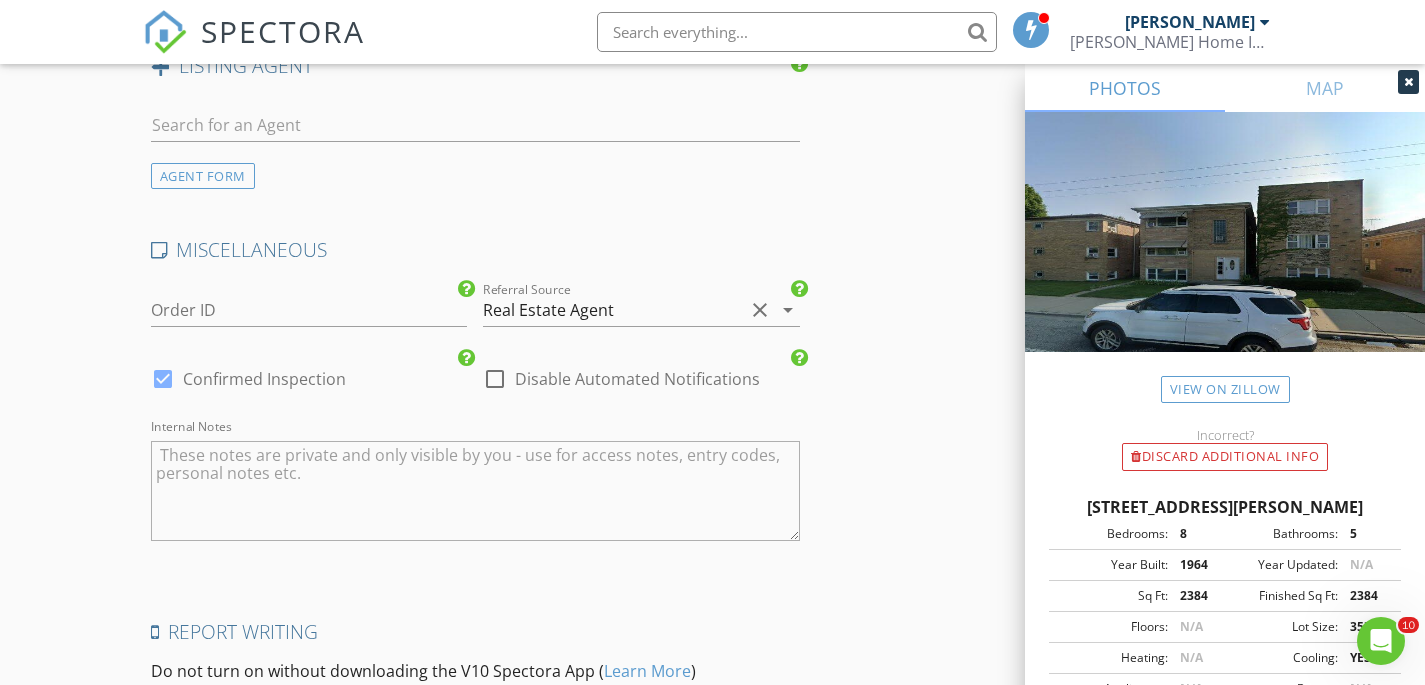 scroll, scrollTop: 3565, scrollLeft: 0, axis: vertical 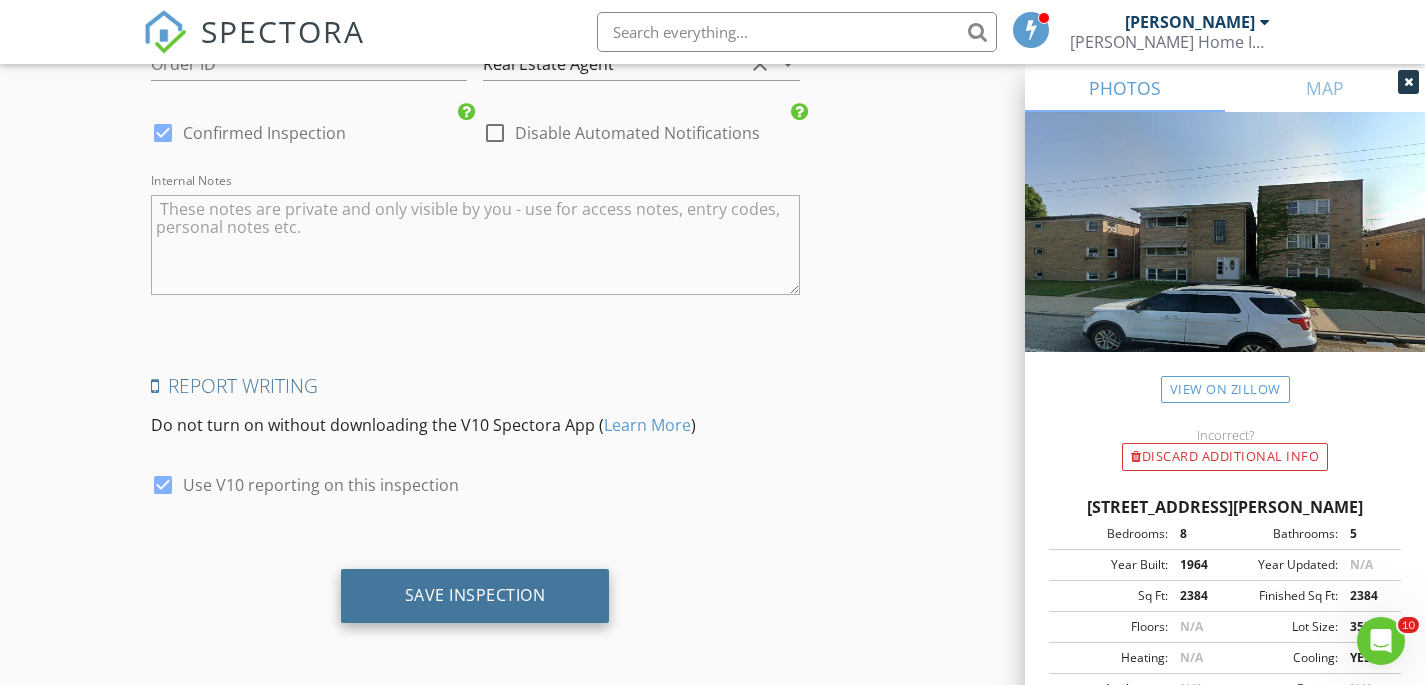 click on "Save Inspection" at bounding box center [475, 596] 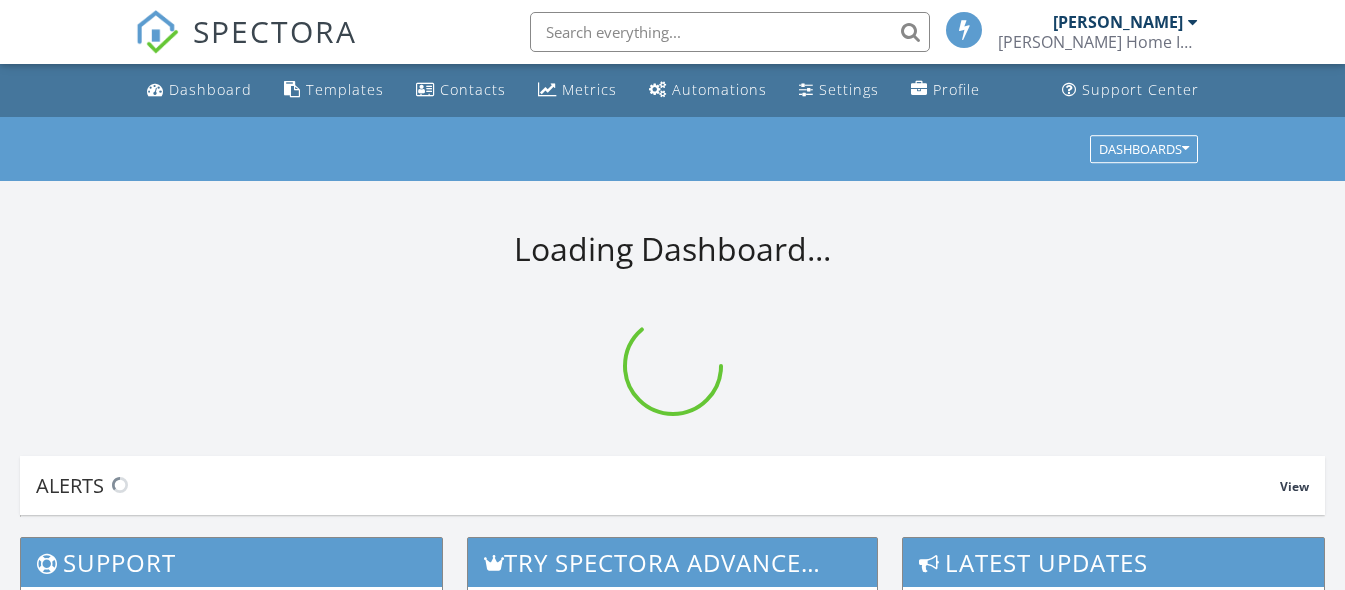 scroll, scrollTop: 0, scrollLeft: 0, axis: both 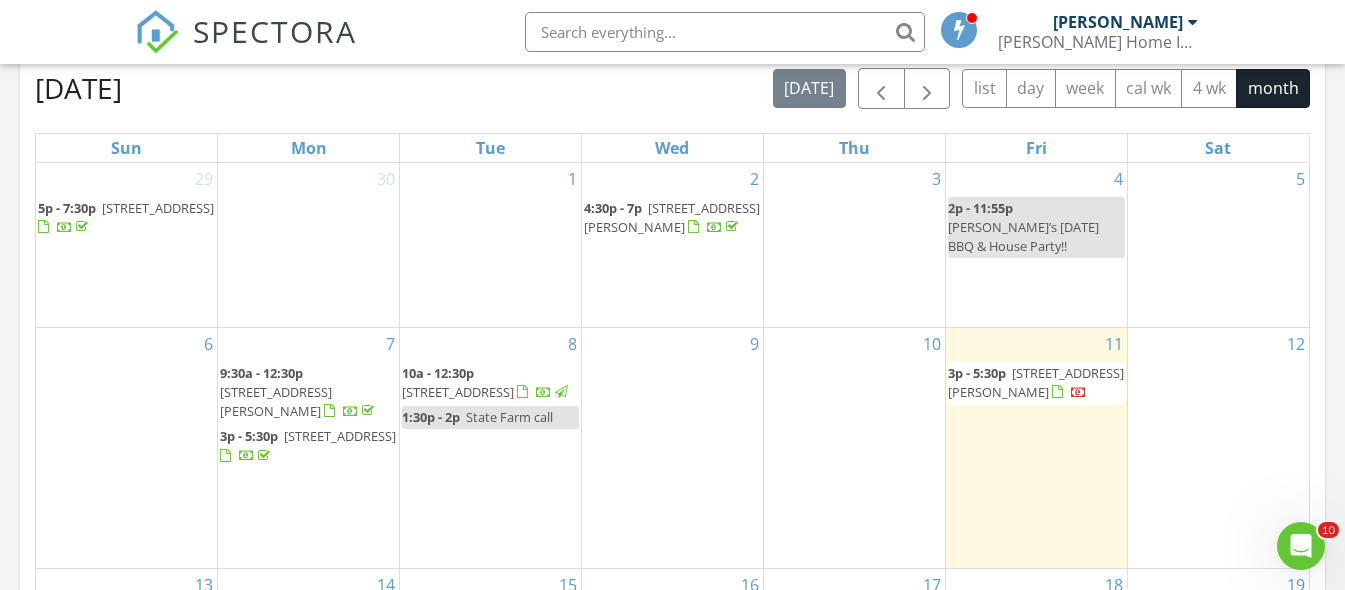 click on "4825 Sherwin Ave, Lincolnwood 60712" at bounding box center (458, 392) 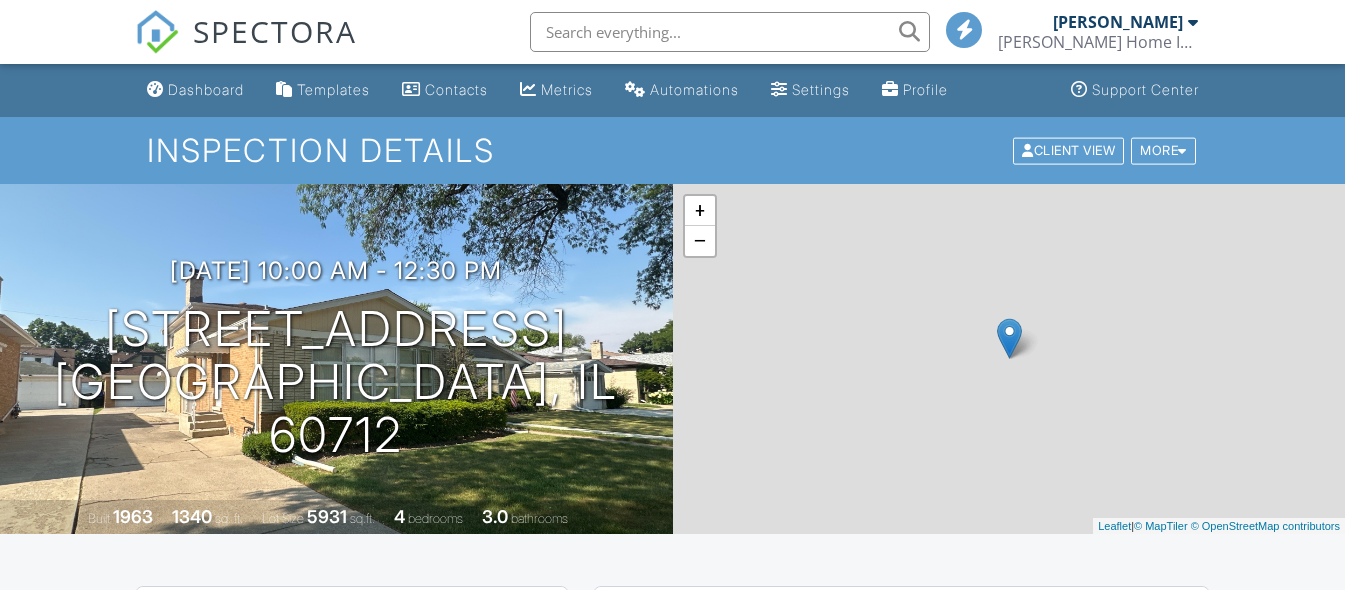 scroll, scrollTop: 0, scrollLeft: 0, axis: both 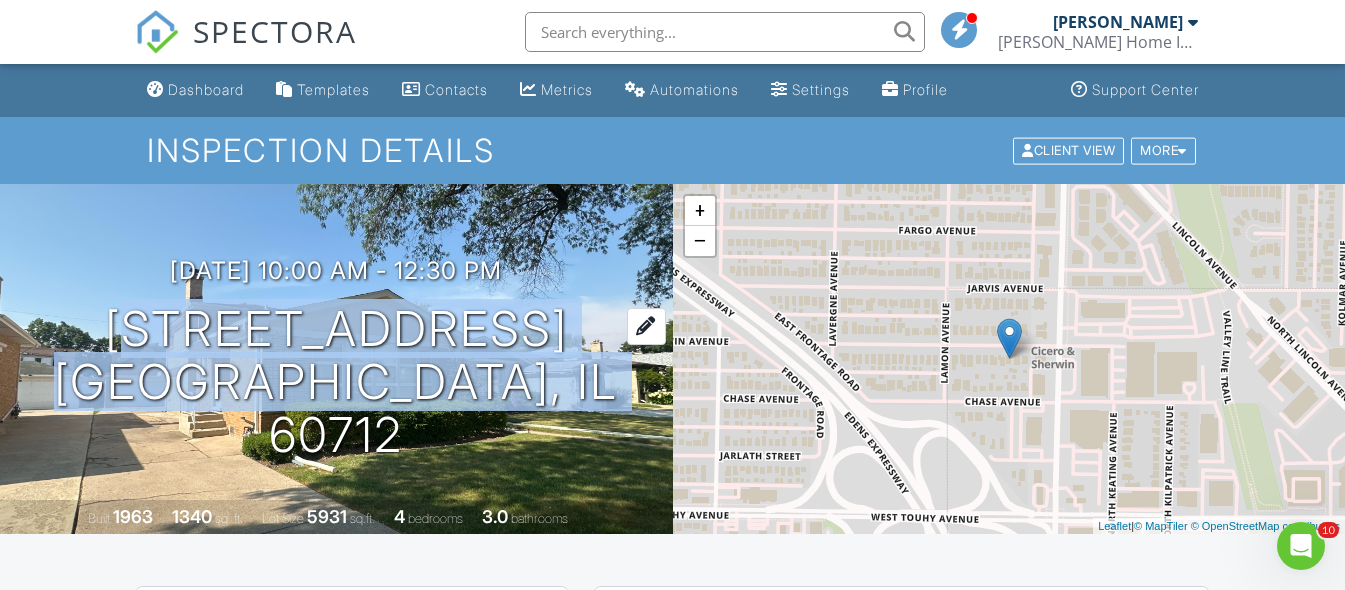 drag, startPoint x: 429, startPoint y: 445, endPoint x: 86, endPoint y: 329, distance: 362.08426 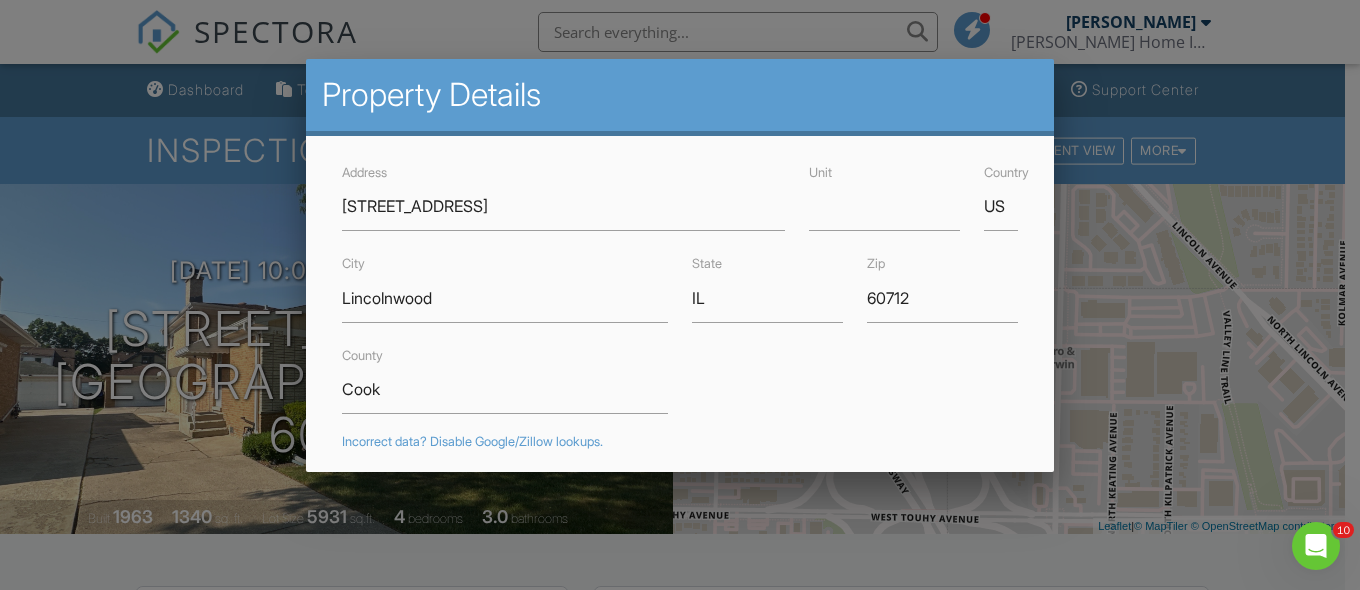 click at bounding box center [680, 269] 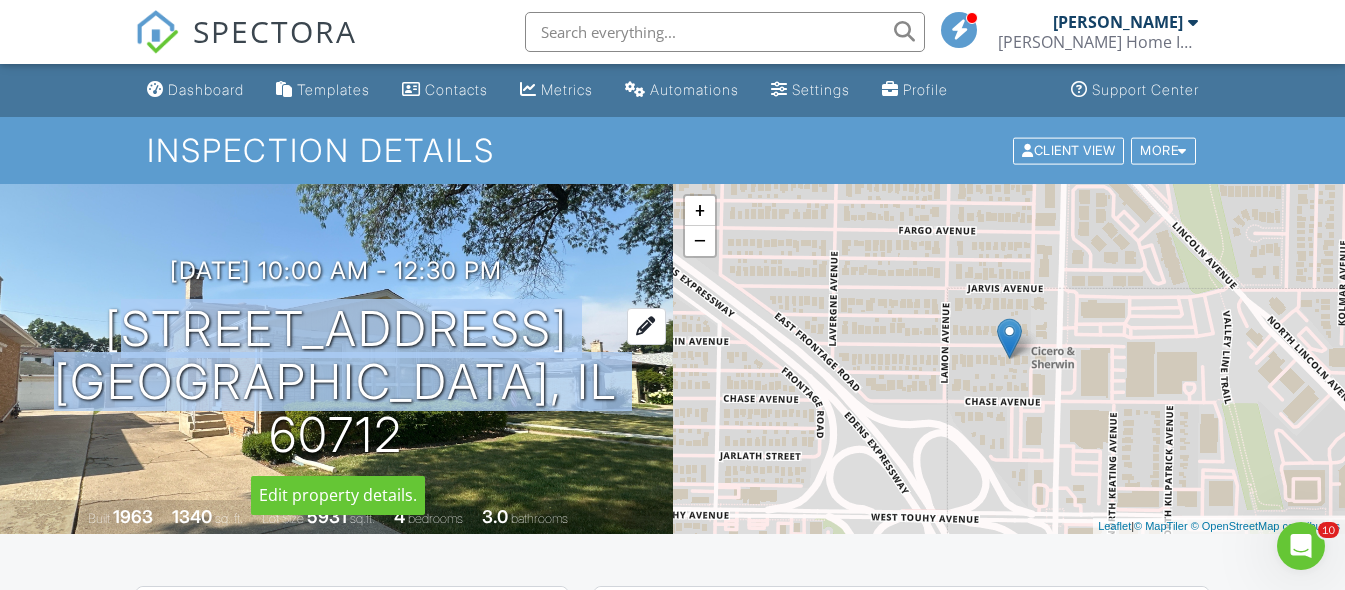 drag, startPoint x: 436, startPoint y: 442, endPoint x: 83, endPoint y: 332, distance: 369.7418 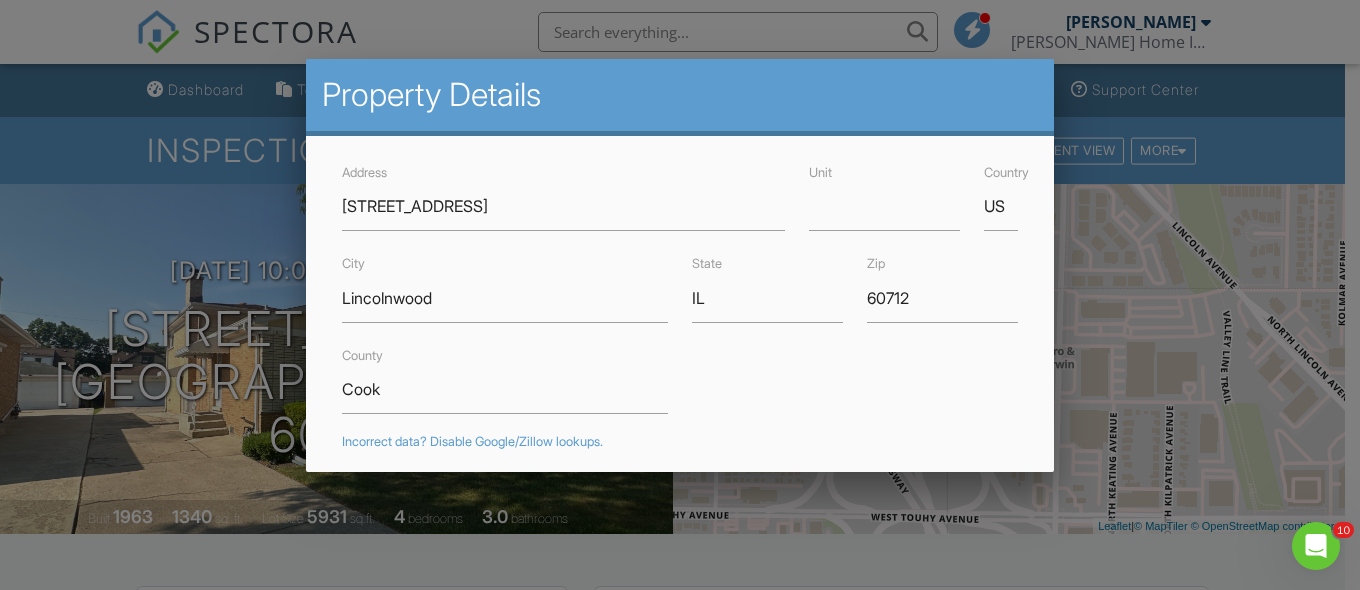 click at bounding box center [680, 269] 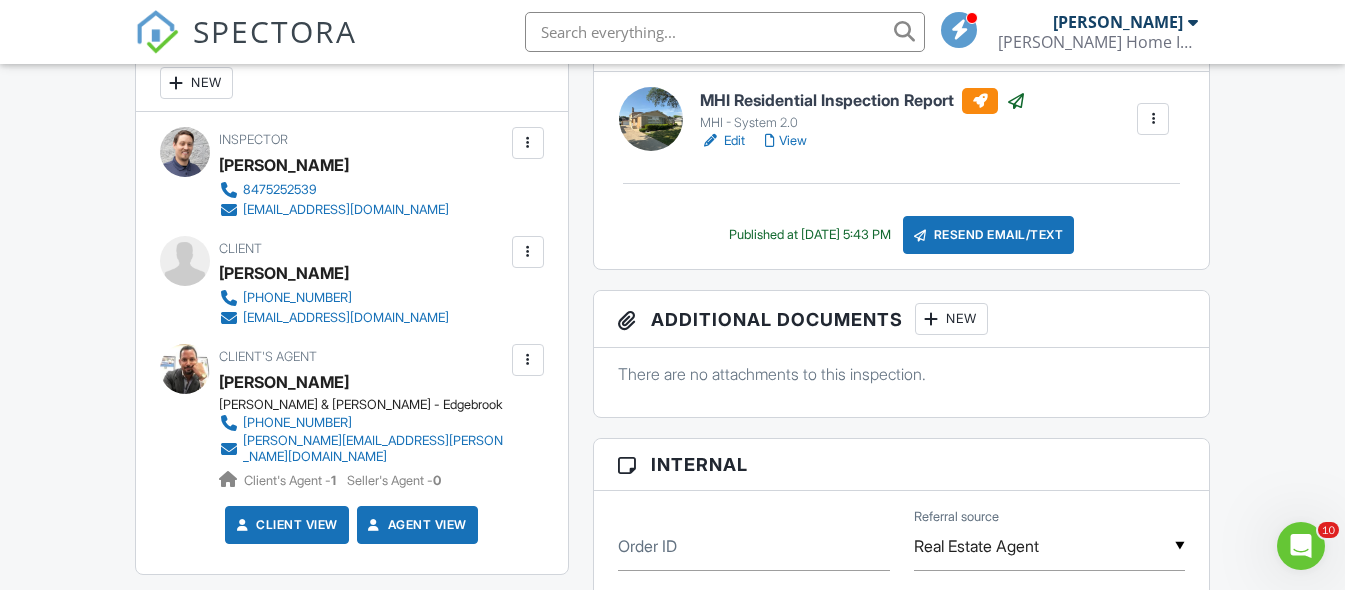 scroll, scrollTop: 568, scrollLeft: 0, axis: vertical 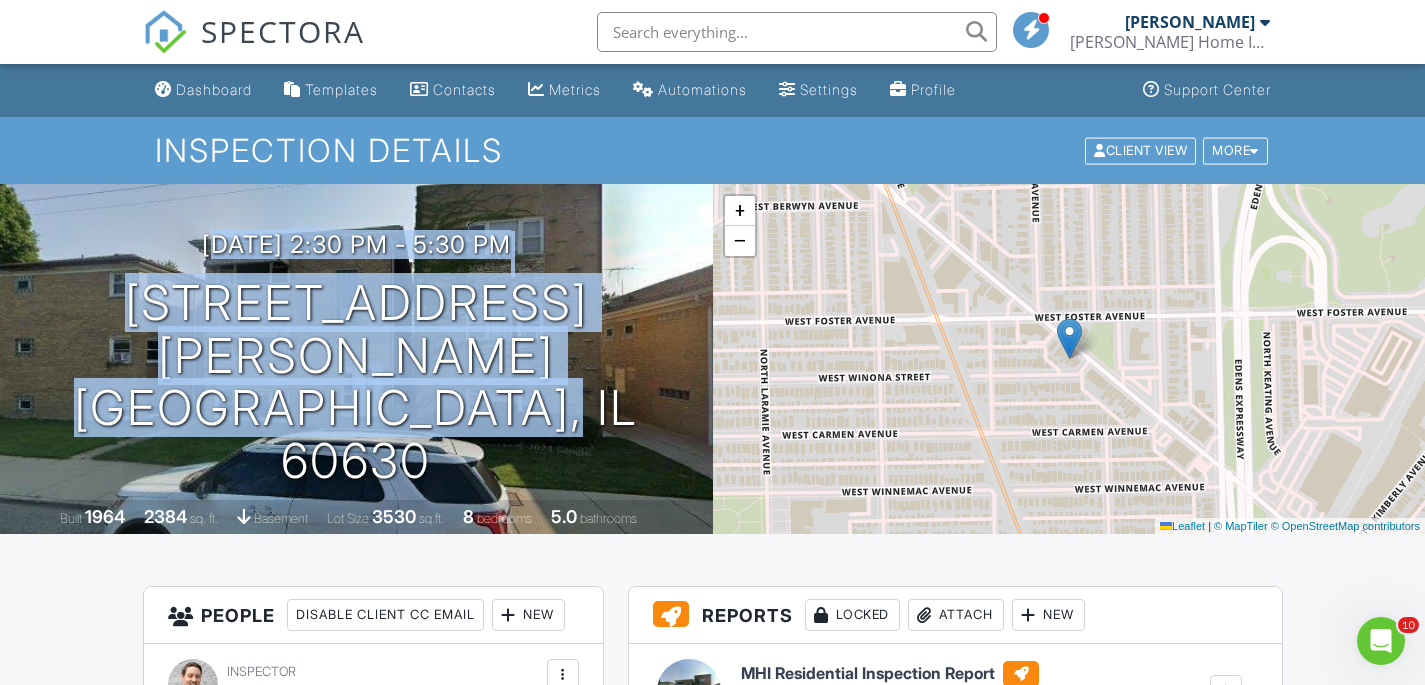 drag, startPoint x: 633, startPoint y: 424, endPoint x: 47, endPoint y: 300, distance: 598.97577 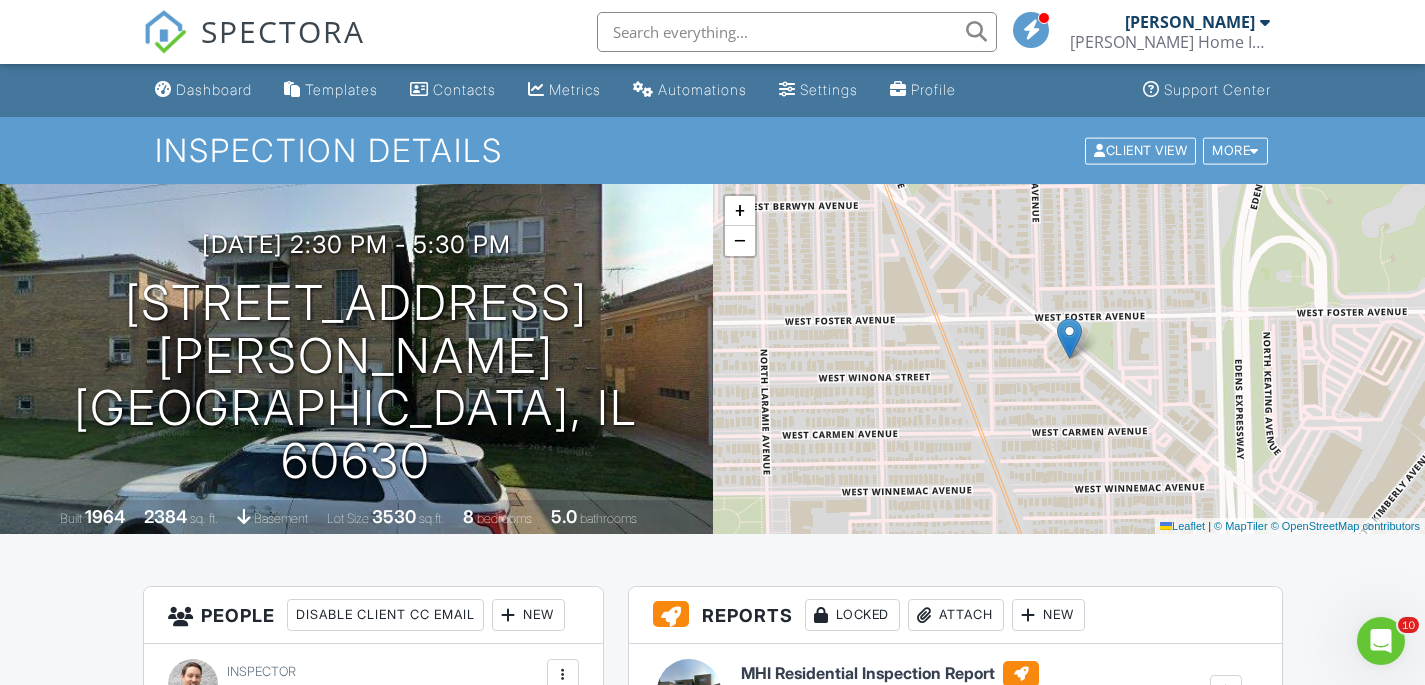 click on "Dashboard
Templates
Contacts
Metrics
Automations
Settings
Profile
Support Center
Inspection Details
Client View
More
Property Details
Reschedule
Reorder / Copy
Share
Cancel
[GEOGRAPHIC_DATA]
Print Order
Convert to V9
Disable Pass on CC Fees
View Change Log
[DATE]  2:30 pm
- 5:30 pm
[STREET_ADDRESS][PERSON_NAME]
[GEOGRAPHIC_DATA], IL 60630
Built
1964
2384
sq. ft.
basement
Lot Size
3530
sq.ft.
8
bedrooms
5.0
bathrooms
+ −  Leaflet   |   © MapTiler   © OpenStreetMap contributors
All emails and texts are disabled for this inspection!
Turn on emails and texts
Turn on and Requeue Notifications
Reports
Locked
Attach
New
MHI - System 2.0" at bounding box center (712, 1486) 